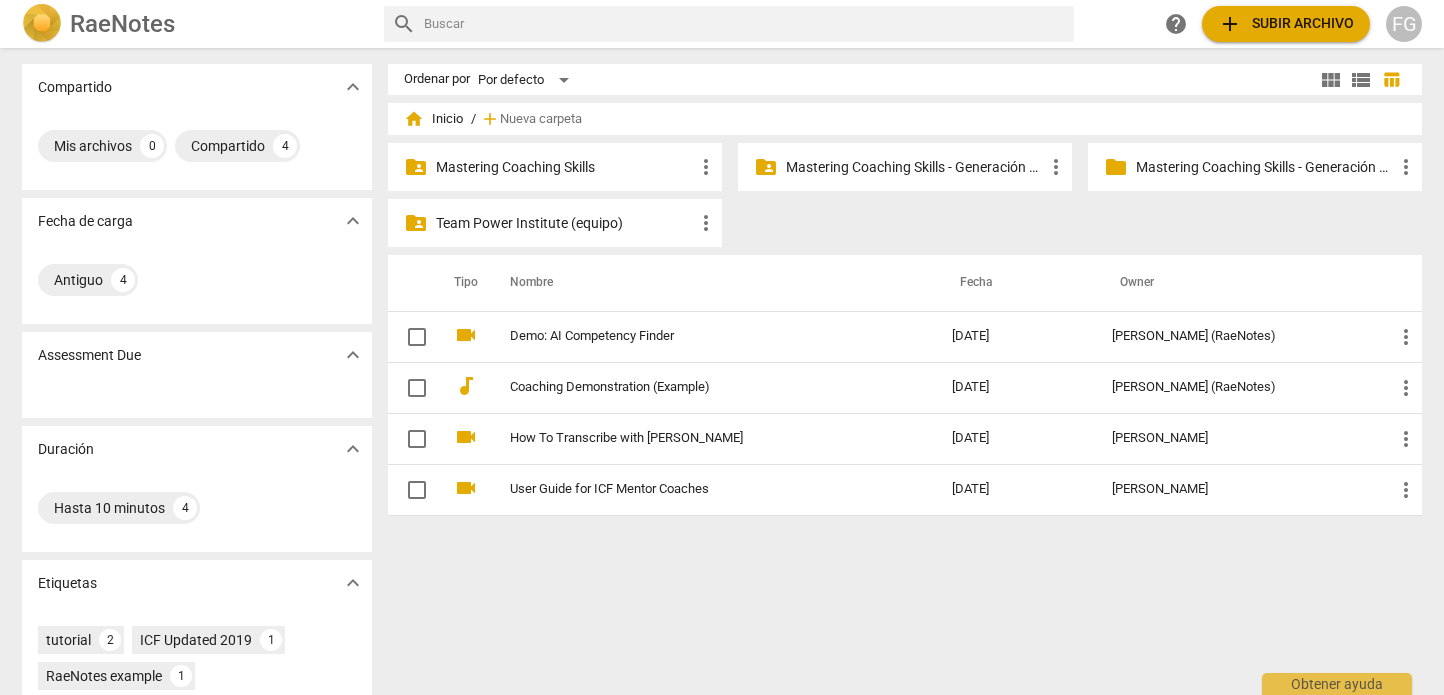 scroll, scrollTop: 0, scrollLeft: 0, axis: both 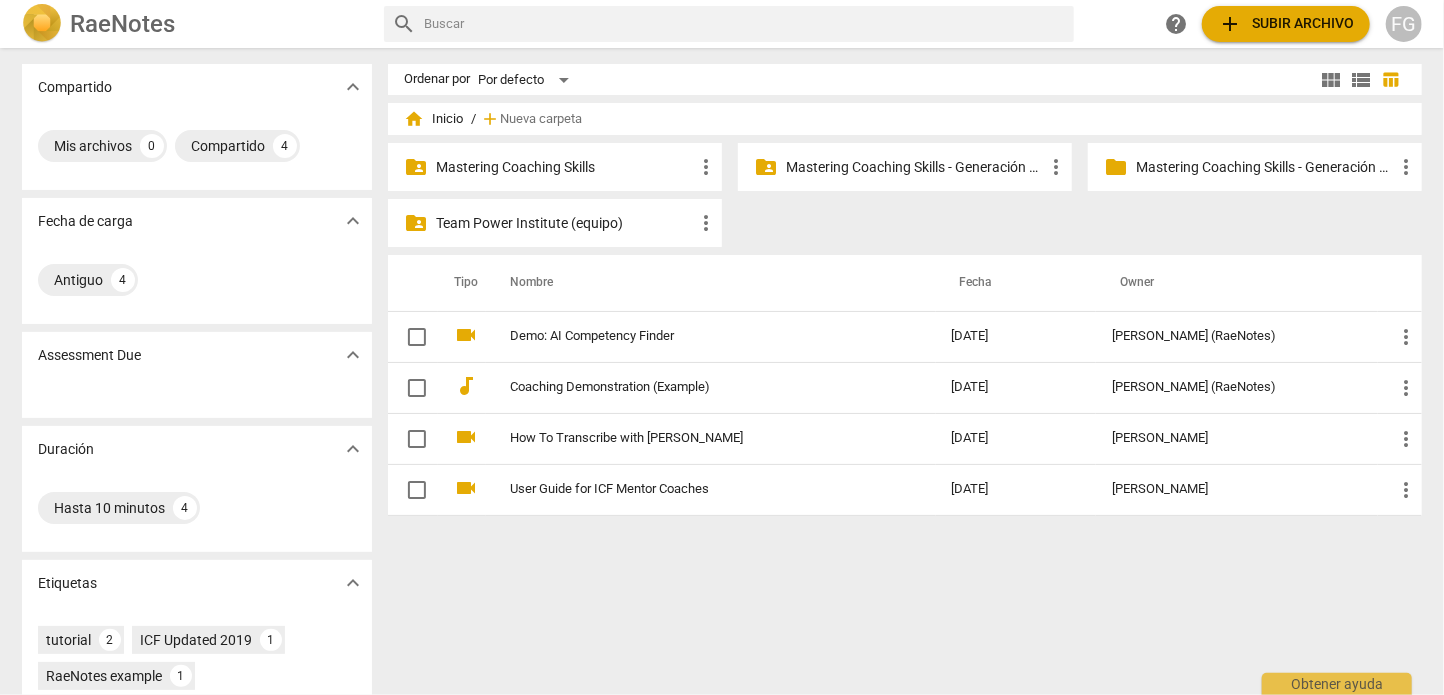 click on "Mastering Coaching Skills - Generación 31" at bounding box center (915, 167) 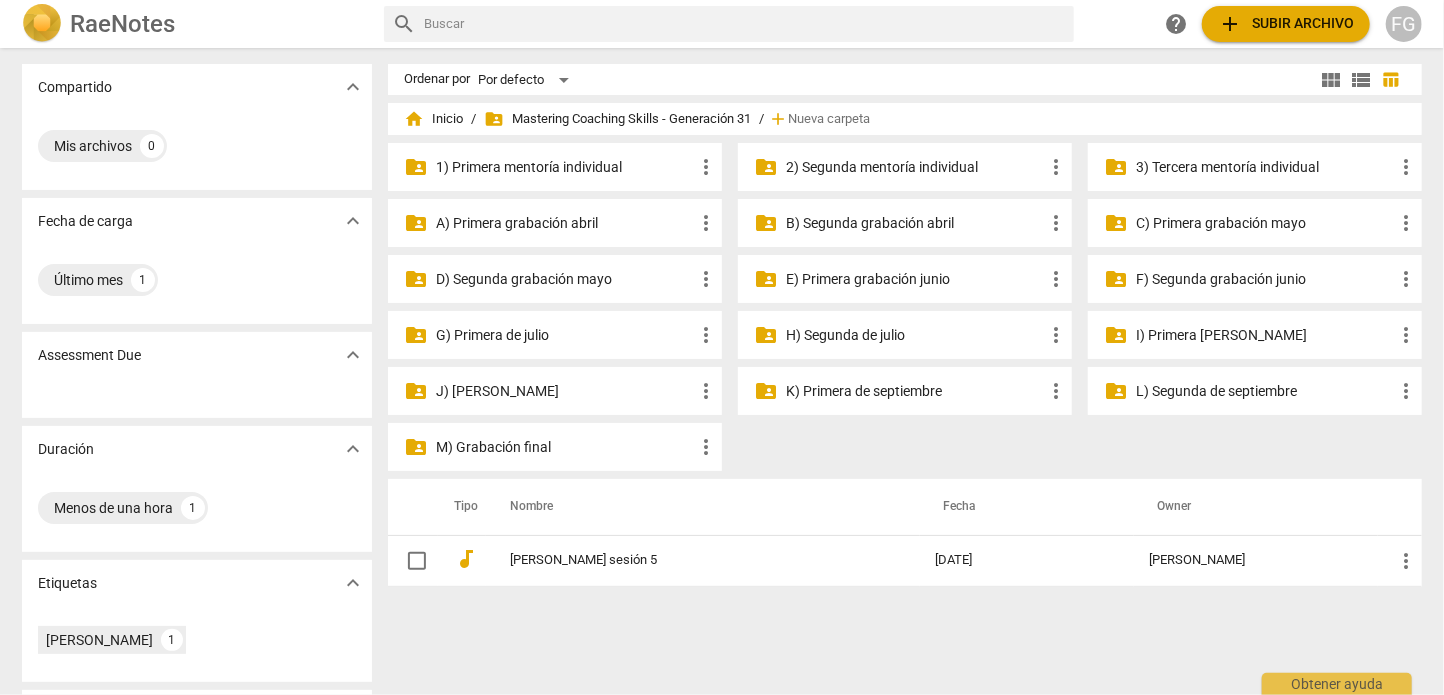 click on "view_list" at bounding box center [1361, 80] 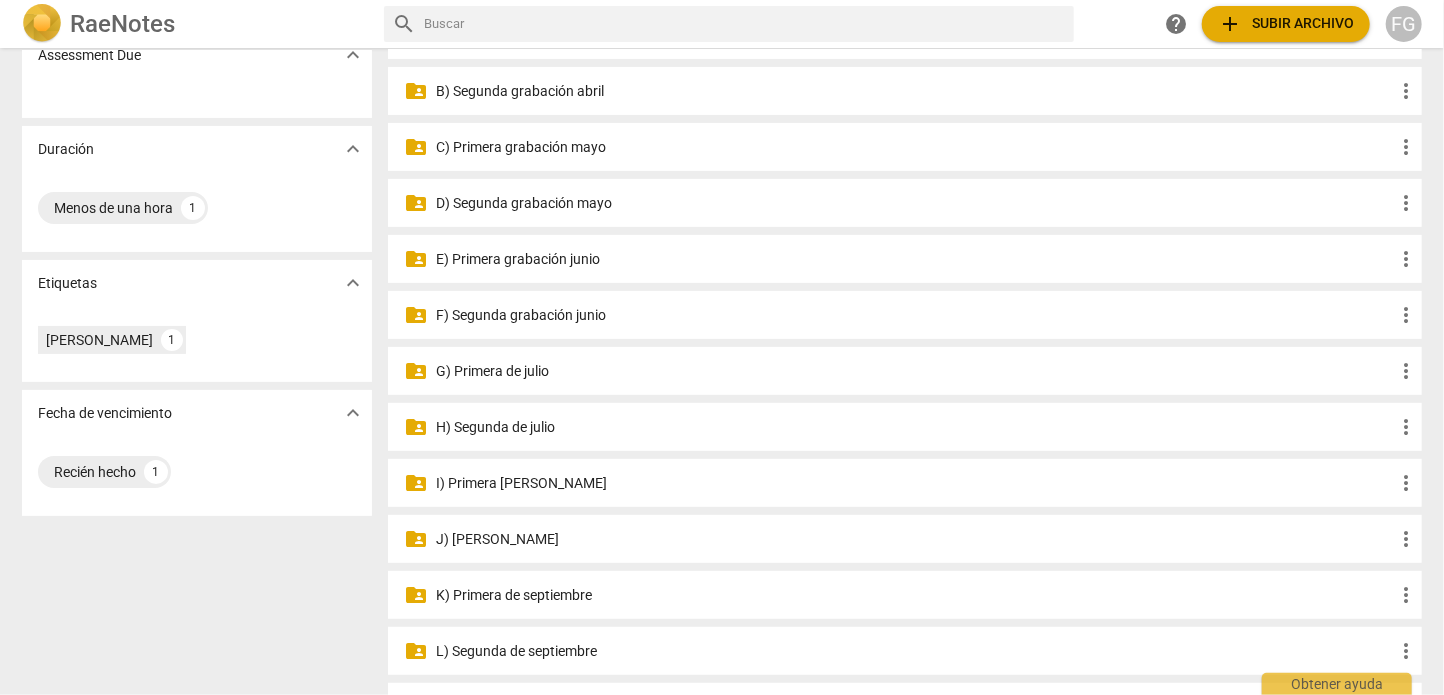 scroll, scrollTop: 400, scrollLeft: 0, axis: vertical 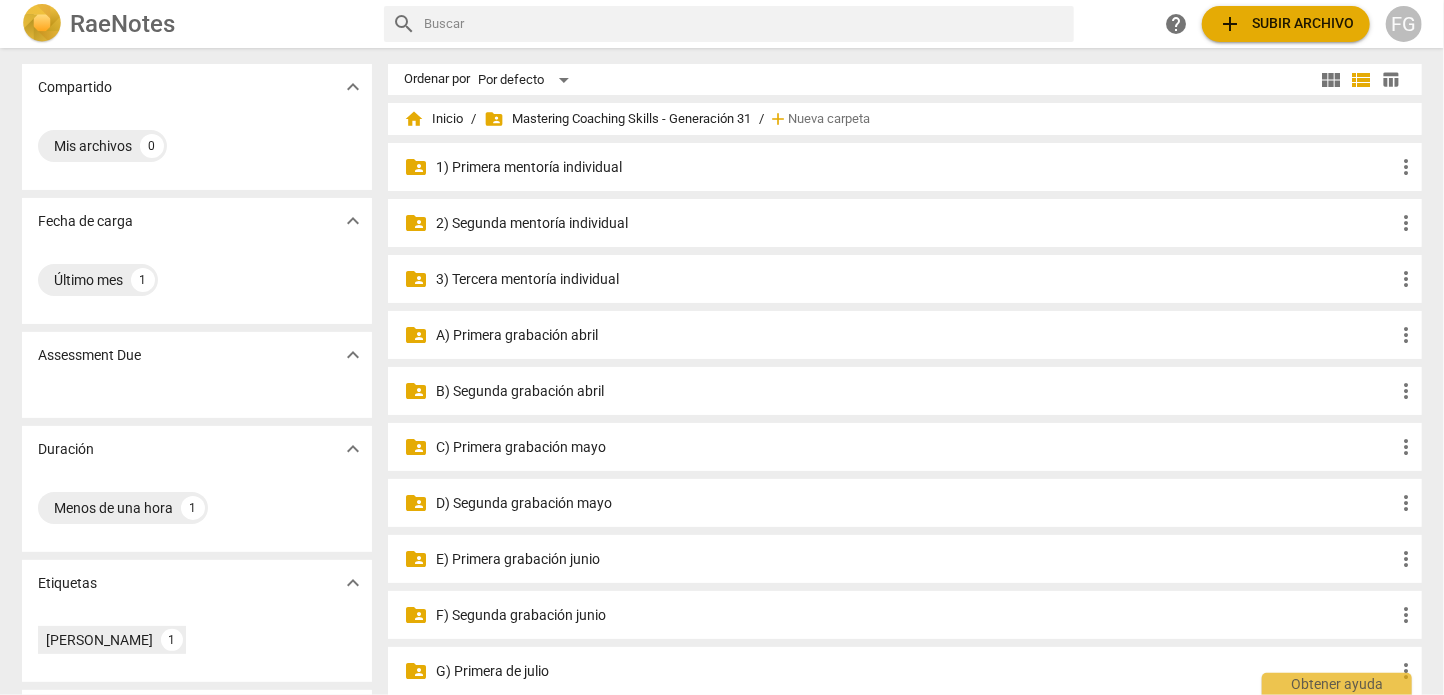 click on "2) Segunda mentoría individual" at bounding box center (915, 223) 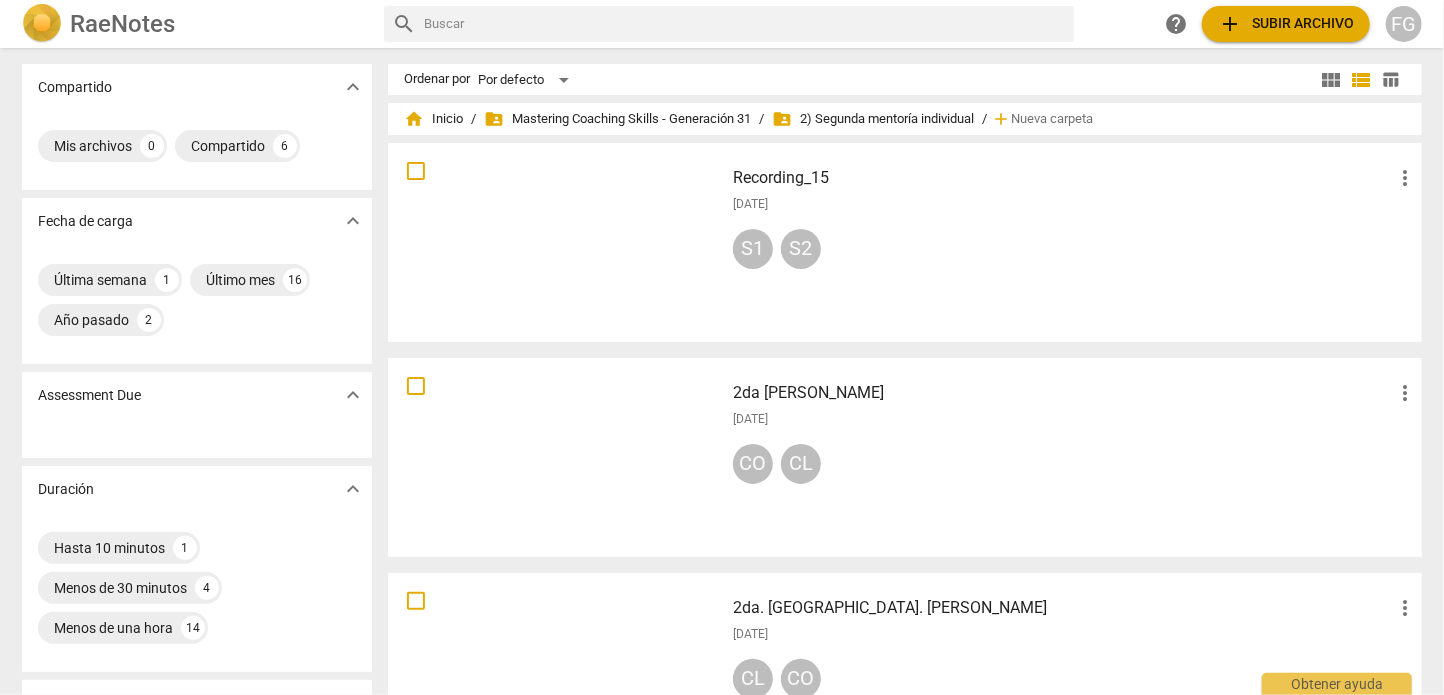 click on "view_module" at bounding box center [1331, 80] 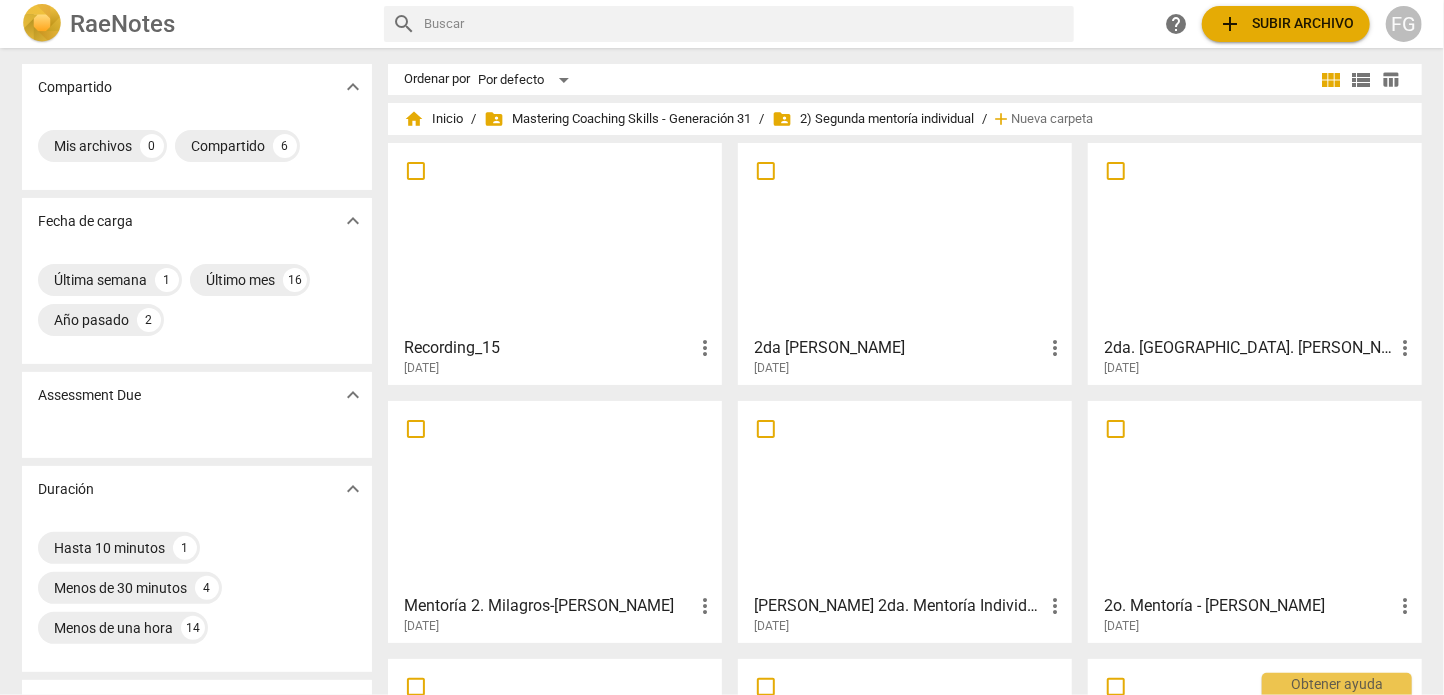 click on "table_chart" at bounding box center (1391, 79) 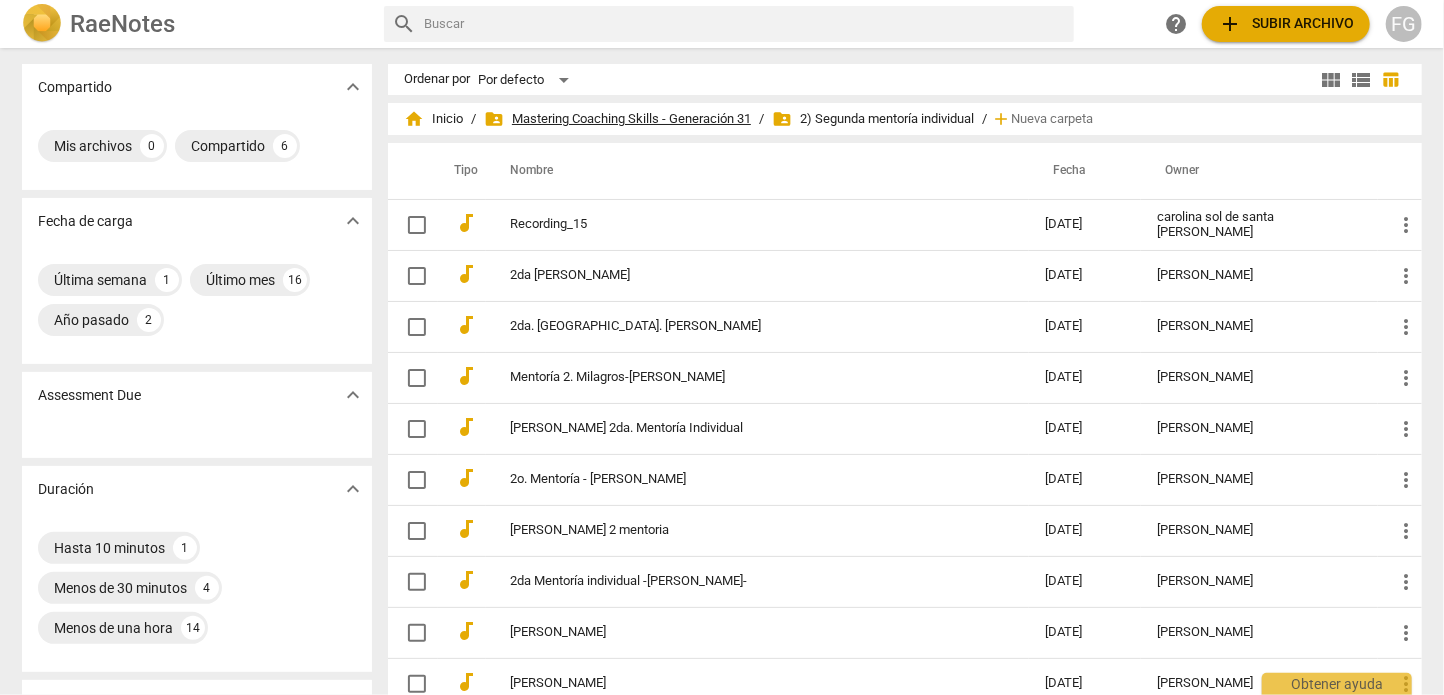 click on "folder_shared Mastering Coaching Skills - Generación 31" at bounding box center (617, 119) 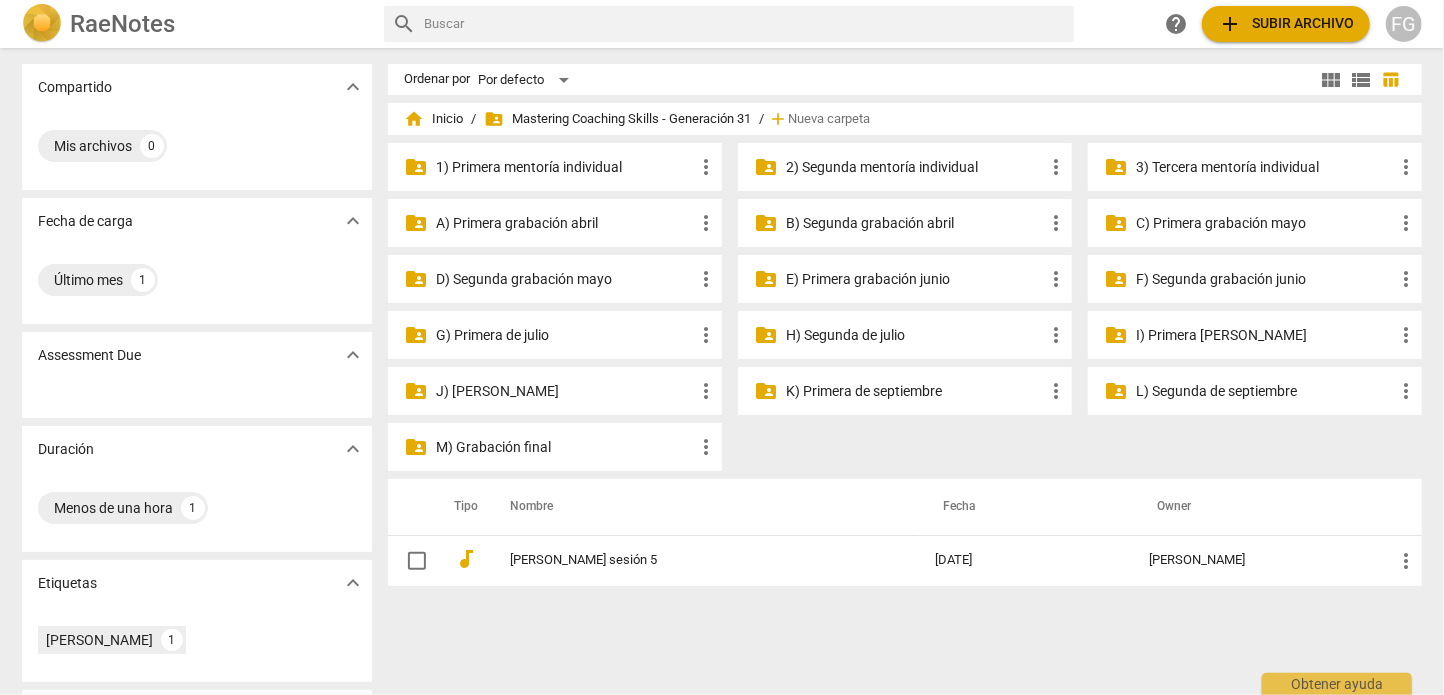 click on "D) Segunda grabación mayo" at bounding box center (565, 279) 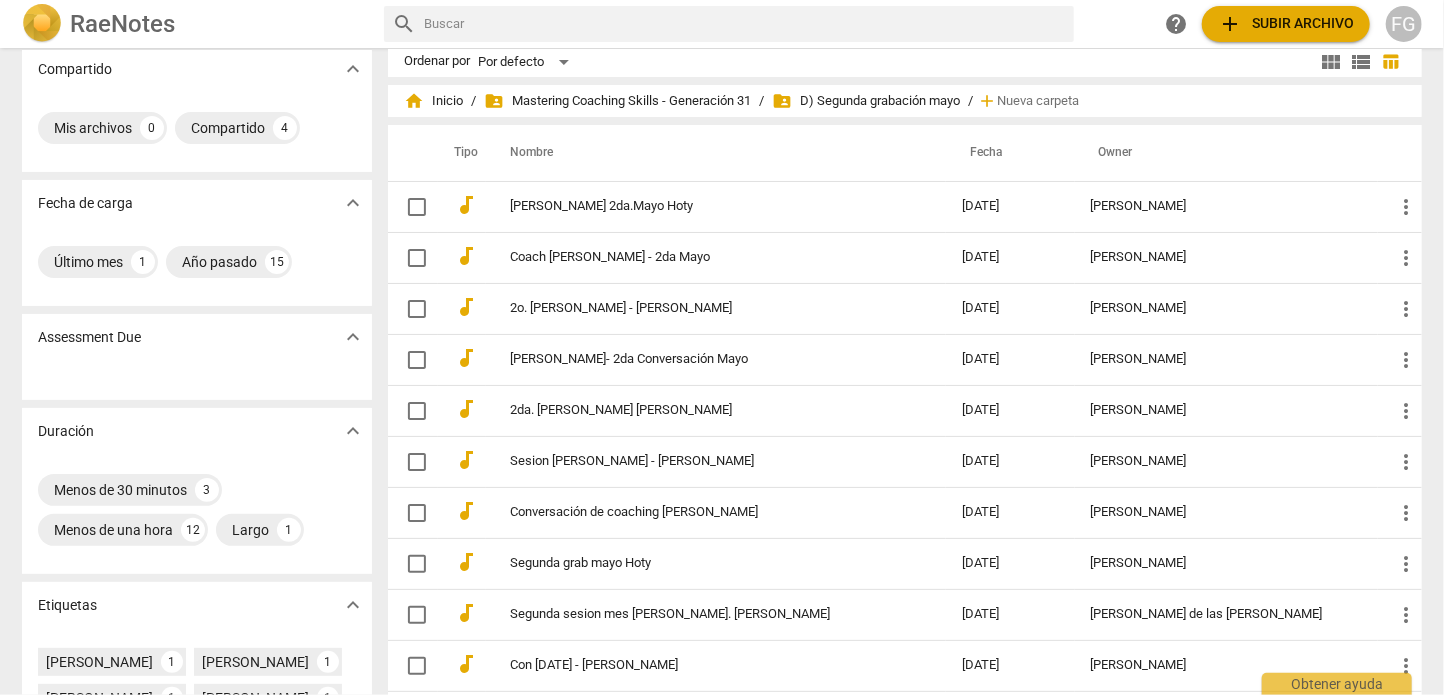 scroll, scrollTop: 0, scrollLeft: 0, axis: both 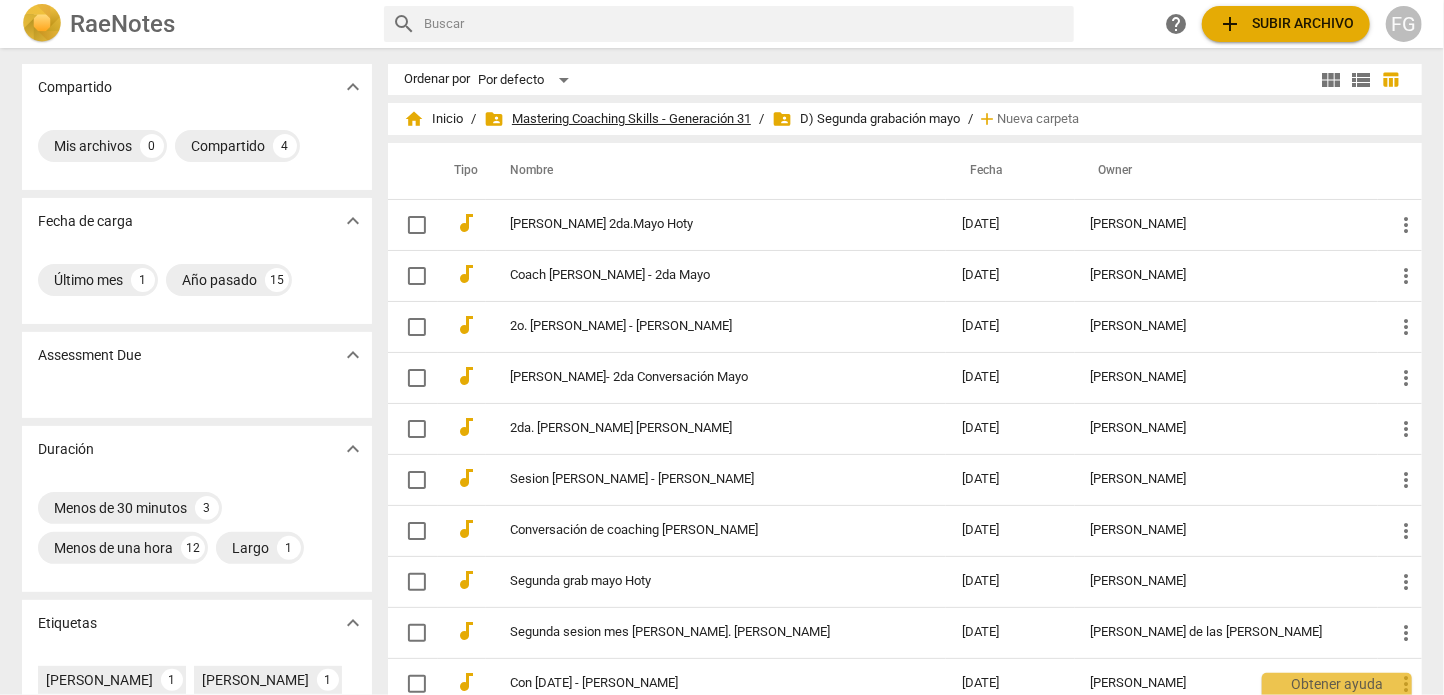 click on "folder_shared Mastering Coaching Skills - Generación 31" at bounding box center [617, 119] 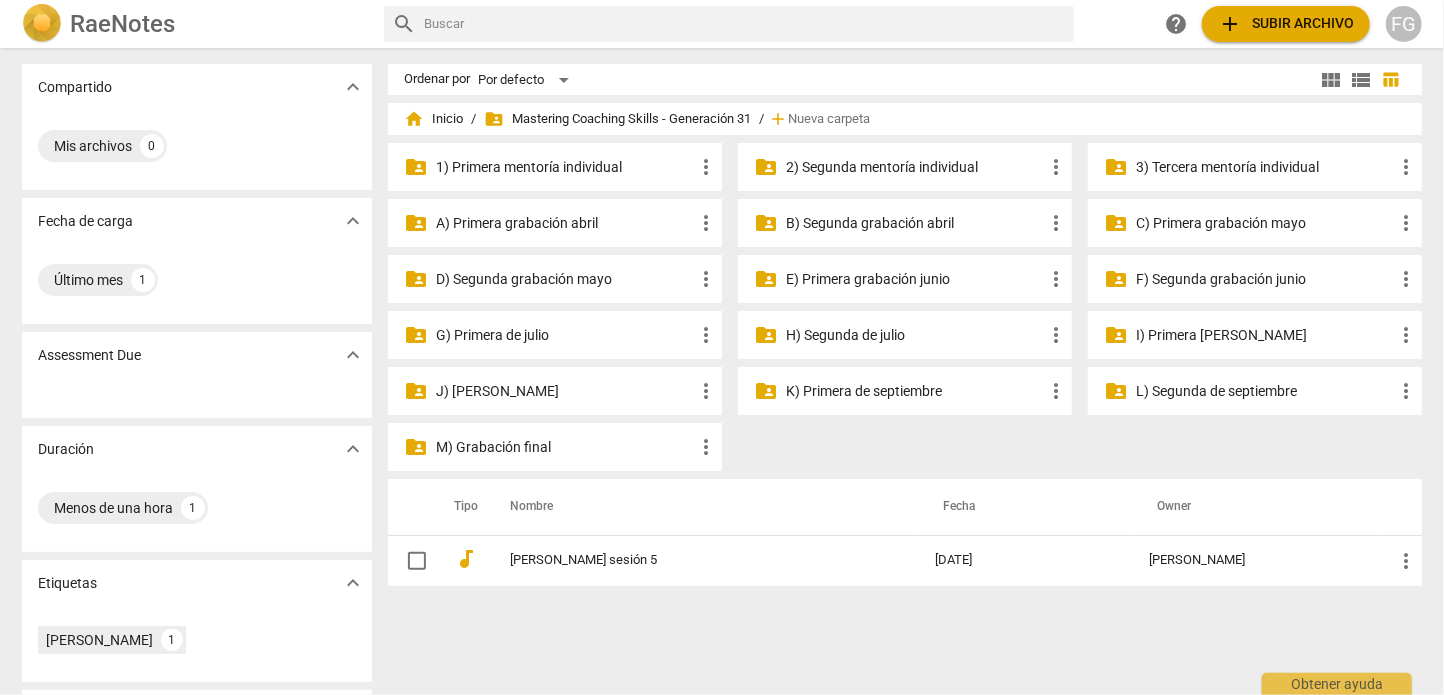 click on "C) Primera grabación mayo" at bounding box center [1265, 223] 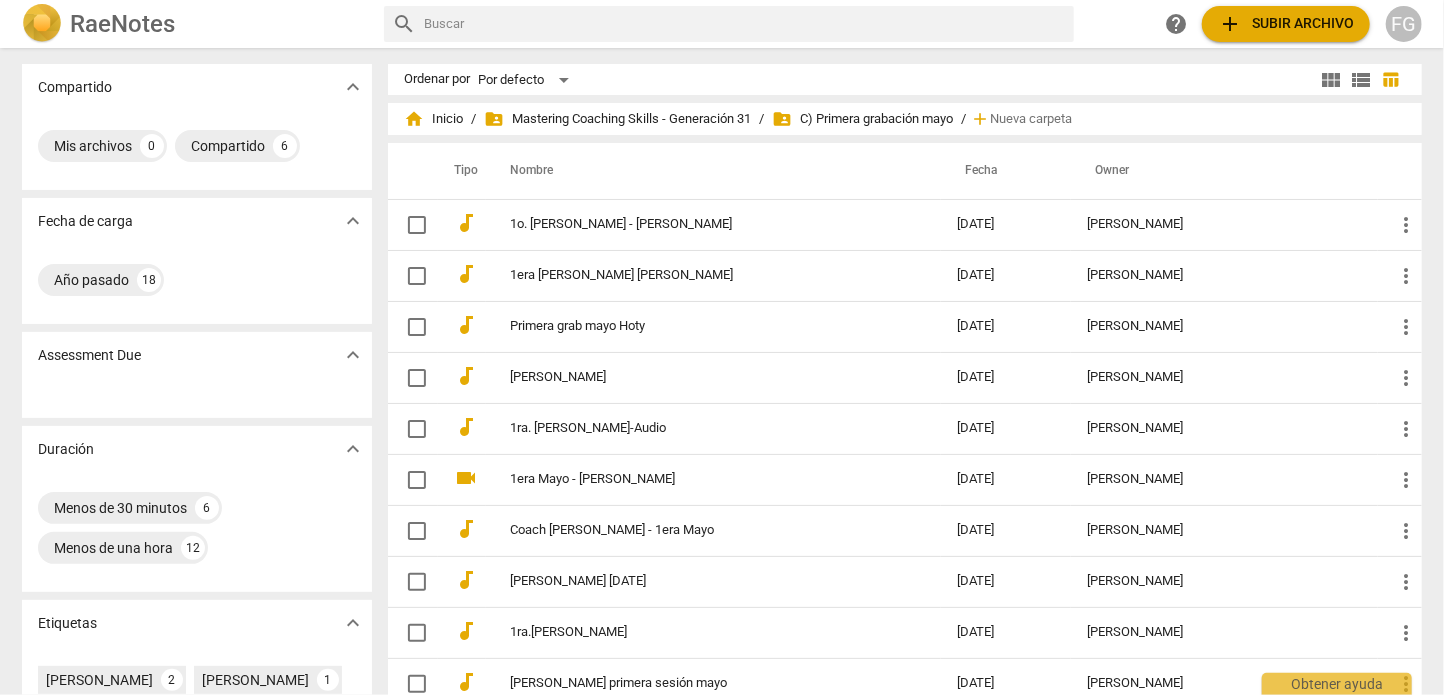 scroll, scrollTop: 0, scrollLeft: 0, axis: both 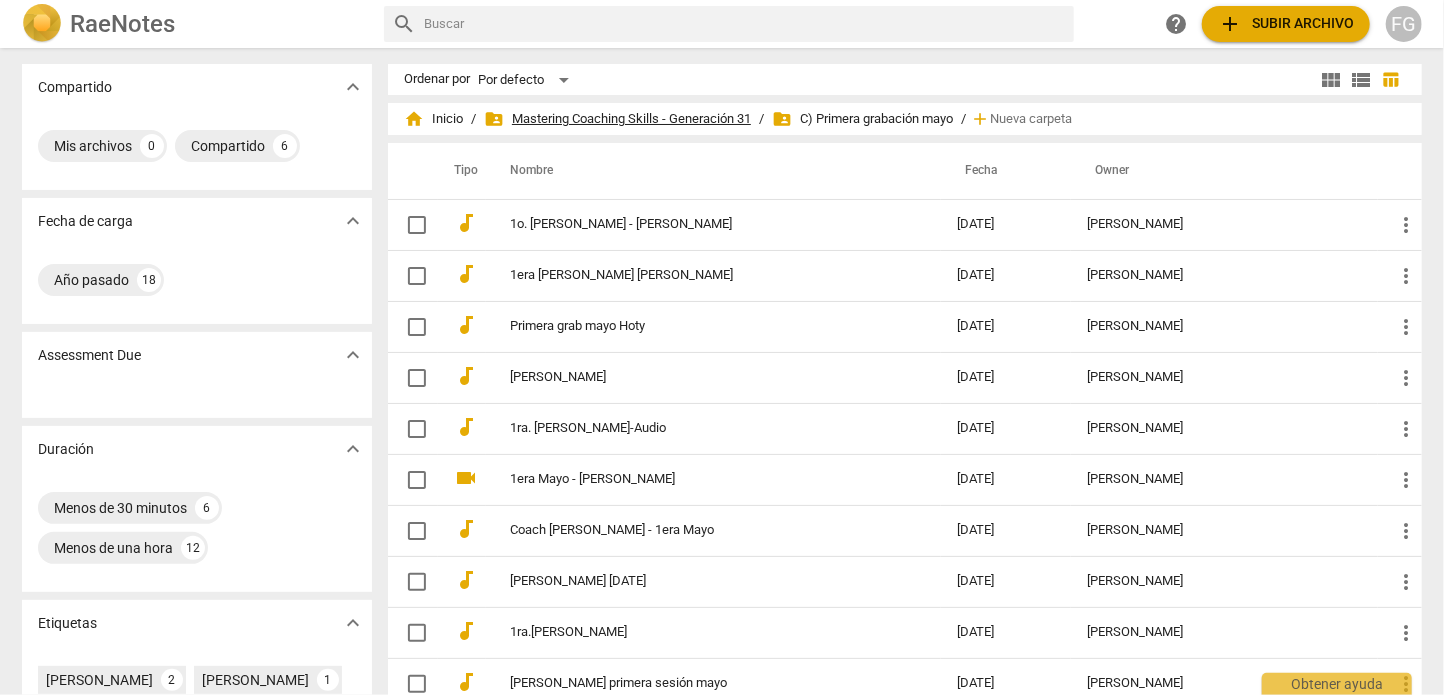 click on "folder_shared Mastering Coaching Skills - Generación 31" at bounding box center (617, 119) 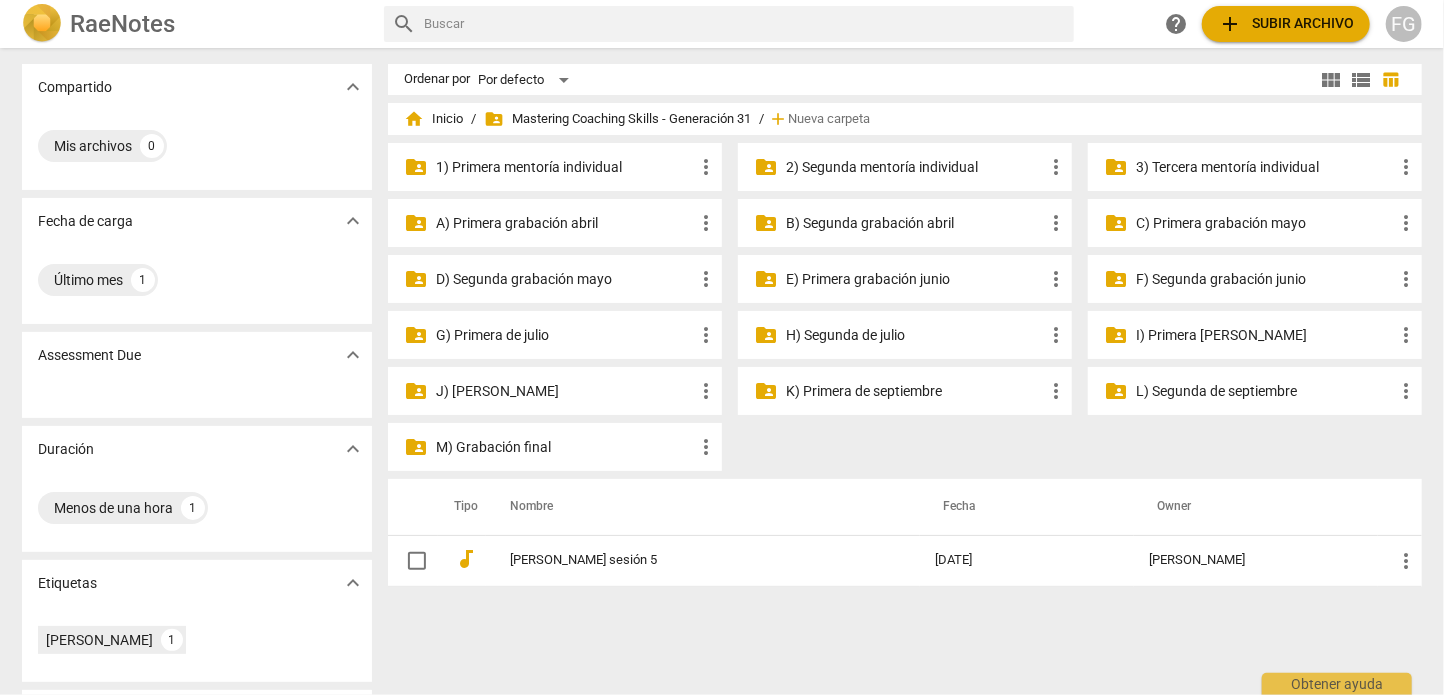 click on "B) Segunda grabación abril" at bounding box center [915, 223] 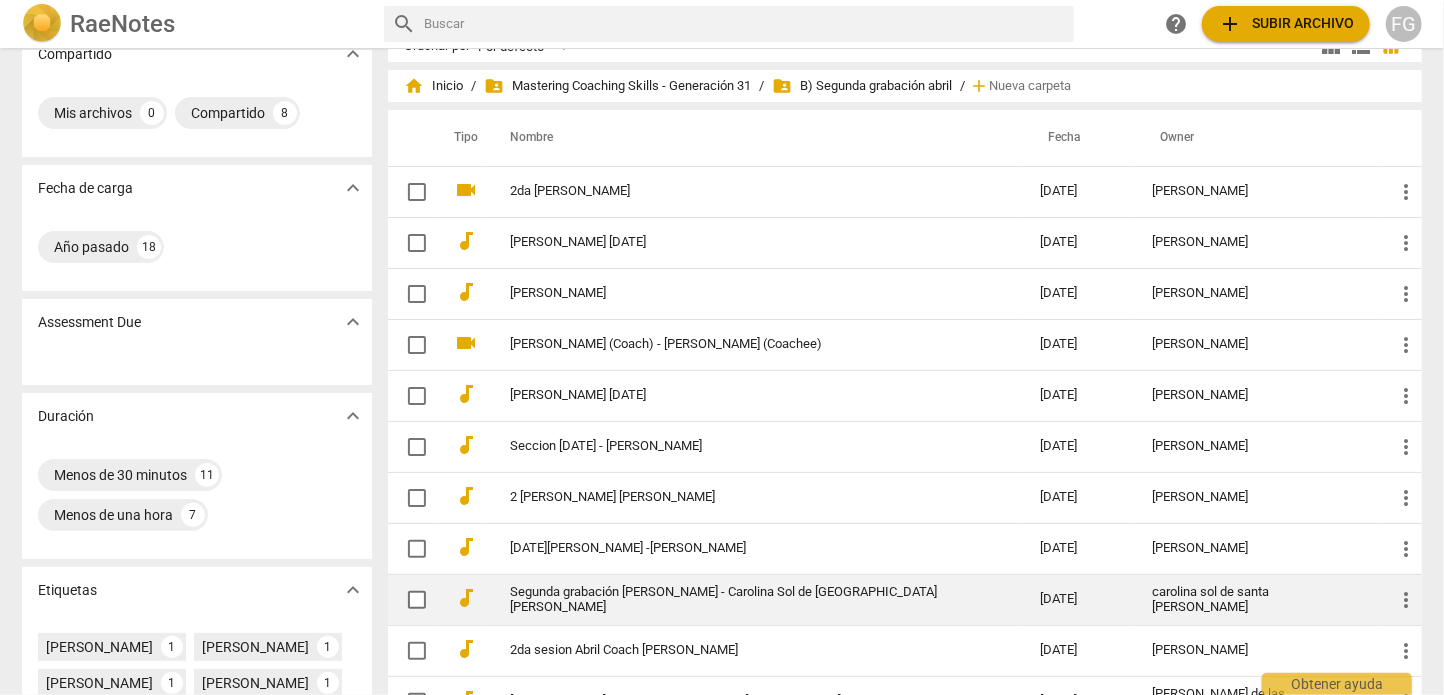 scroll, scrollTop: 0, scrollLeft: 0, axis: both 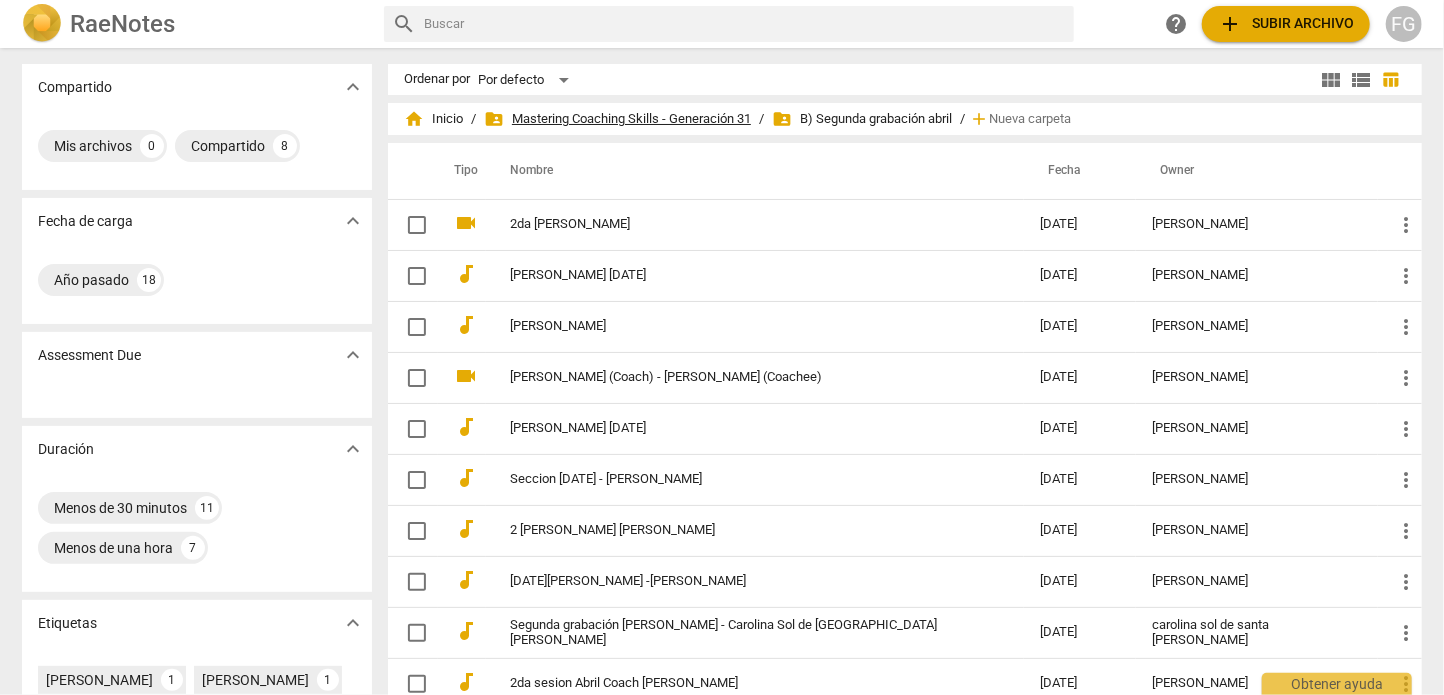 click on "folder_shared Mastering Coaching Skills - Generación 31" at bounding box center [617, 119] 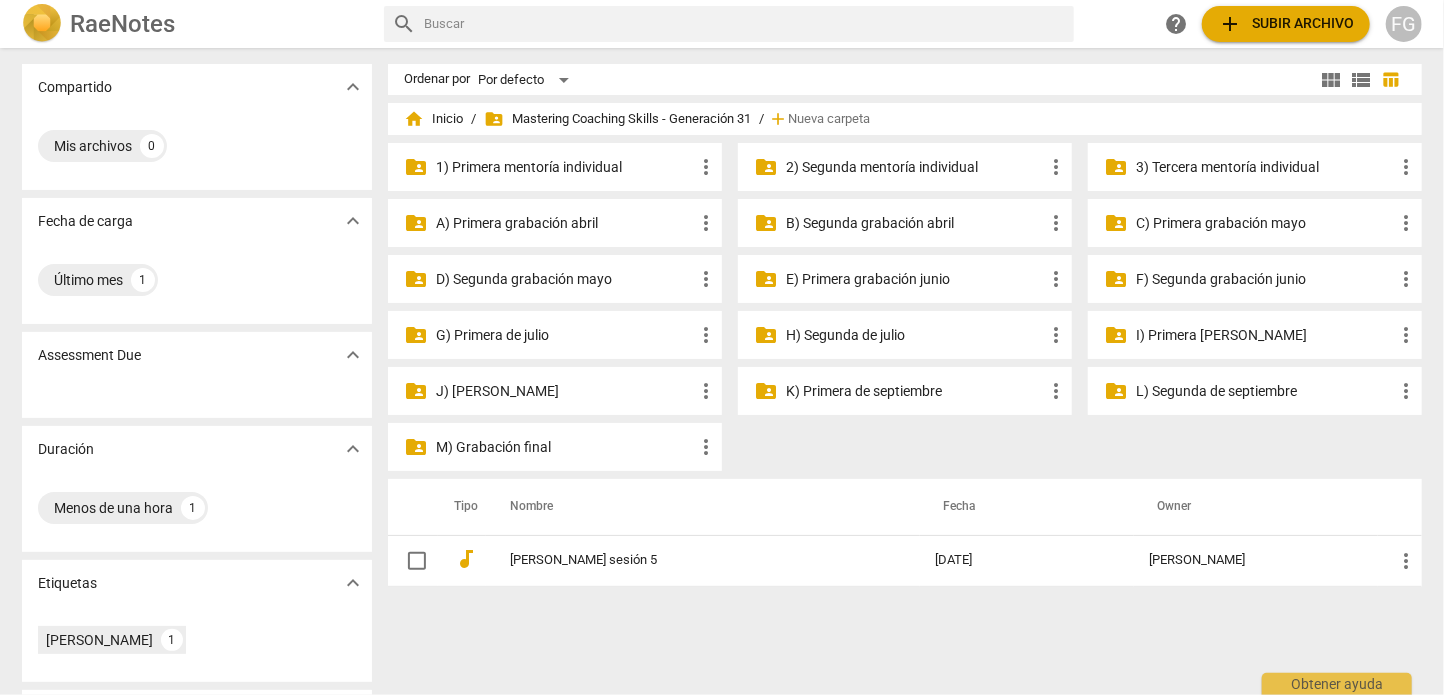 click on "C) Primera grabación mayo" at bounding box center (1265, 223) 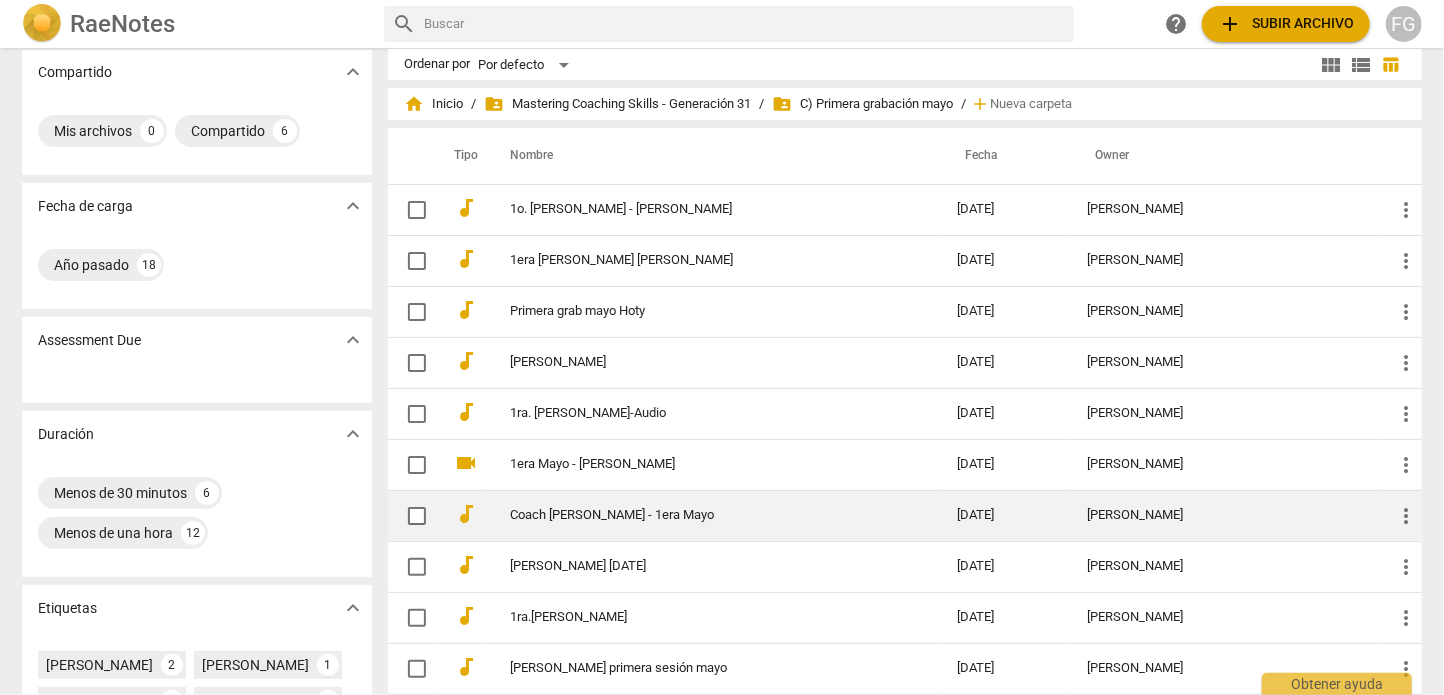 scroll, scrollTop: 0, scrollLeft: 0, axis: both 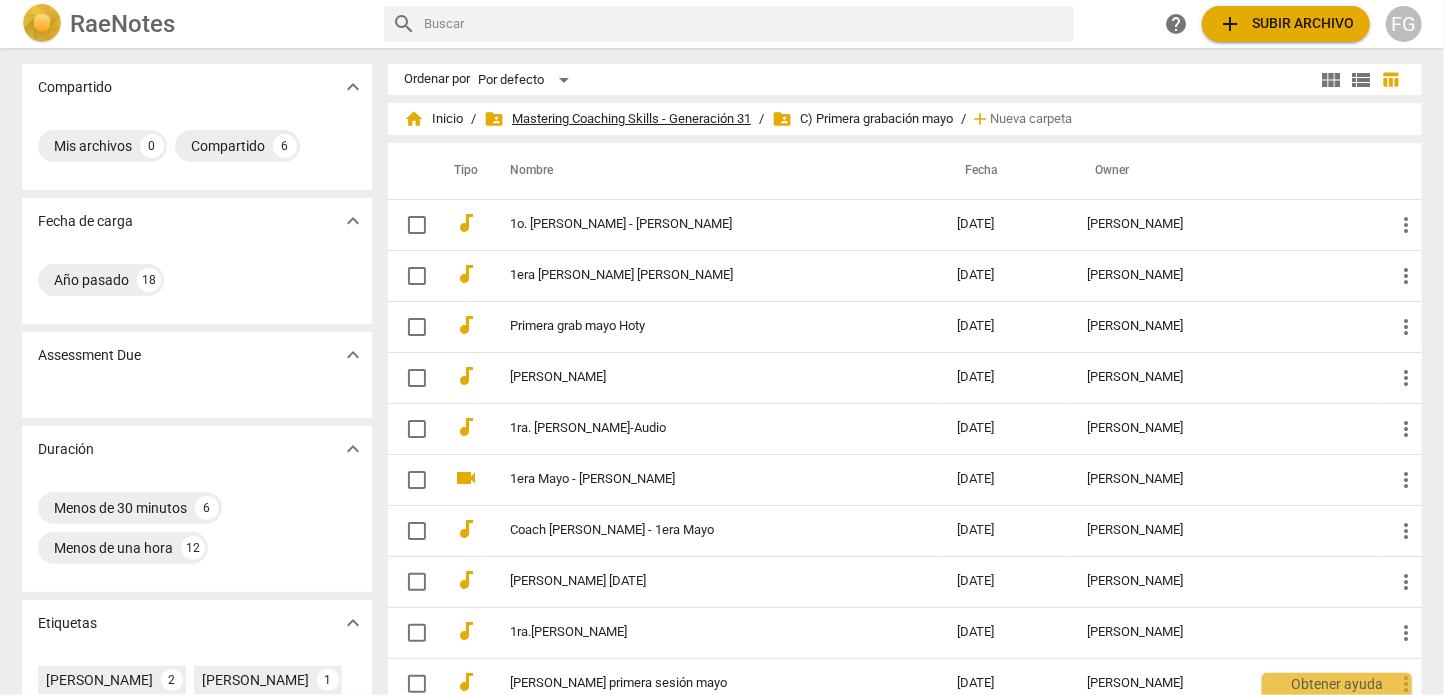 click on "folder_shared Mastering Coaching Skills - Generación 31" at bounding box center (617, 119) 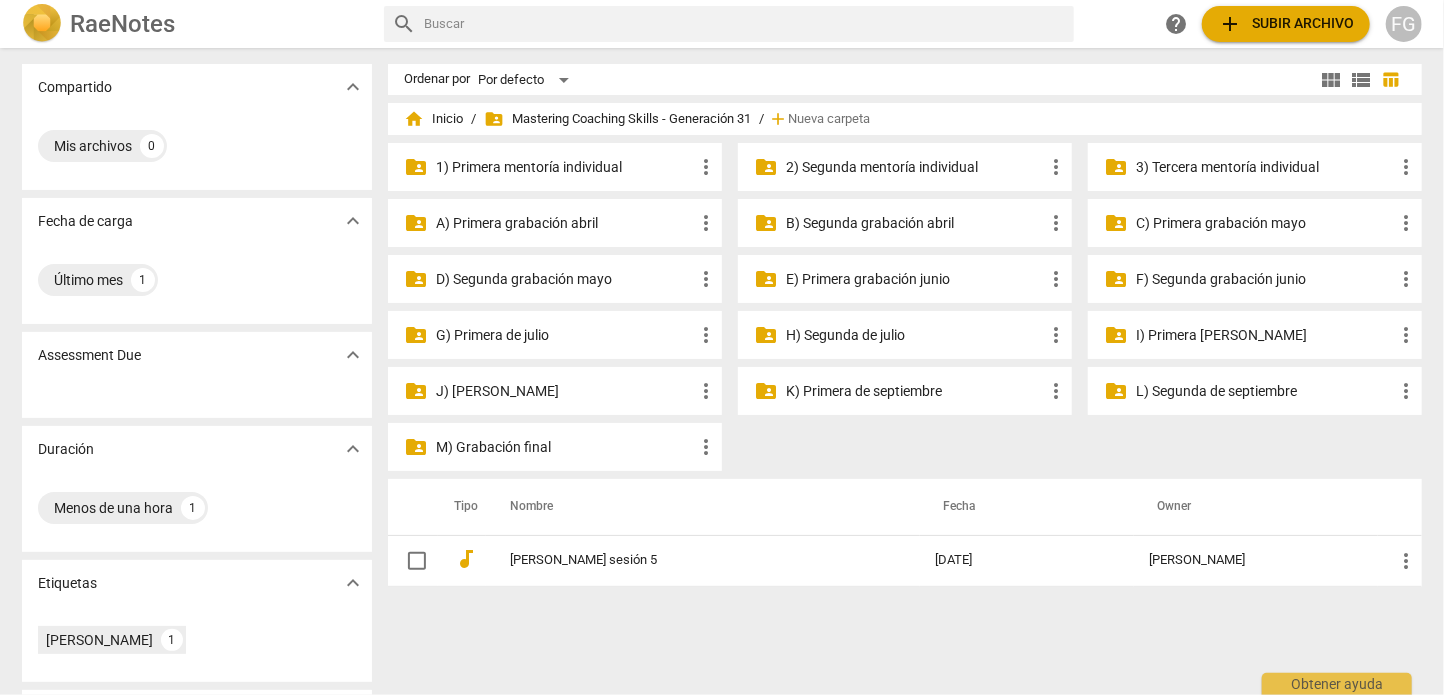 click on "2) Segunda mentoría individual" at bounding box center (915, 167) 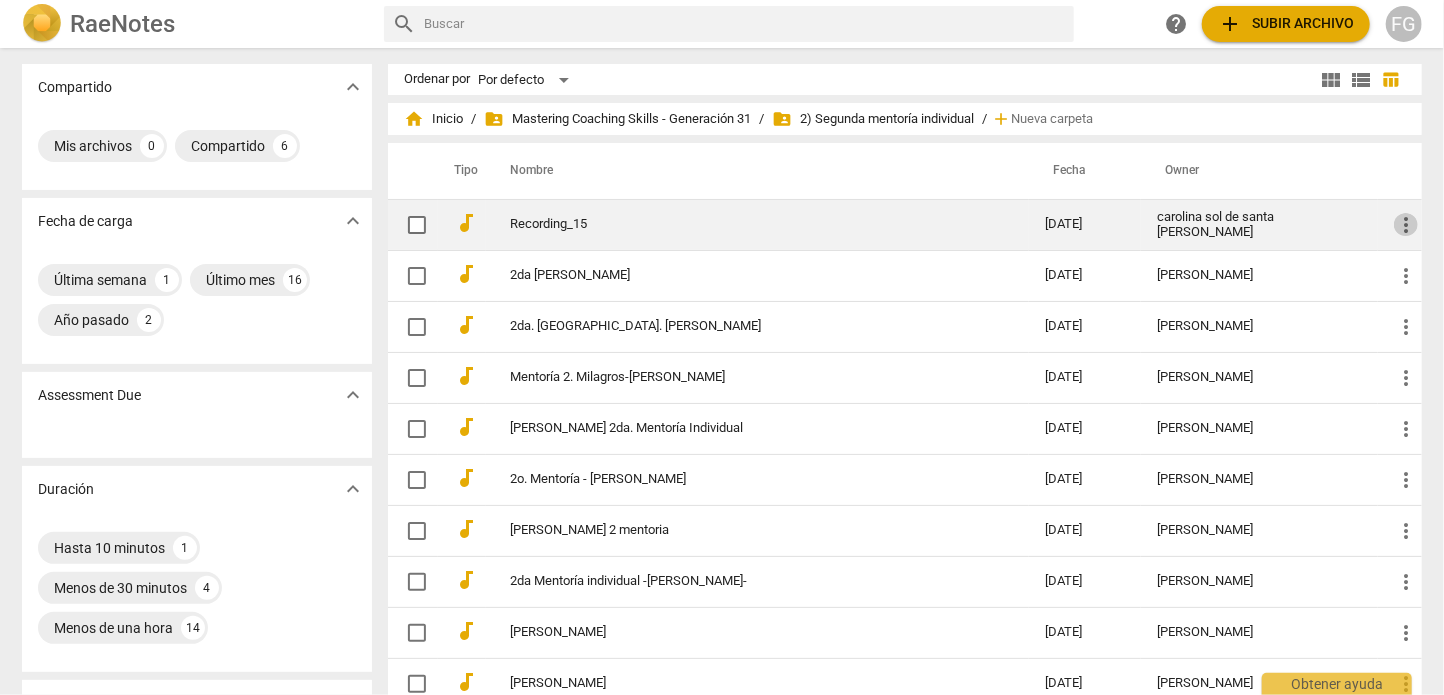 click on "more_vert" at bounding box center [1406, 225] 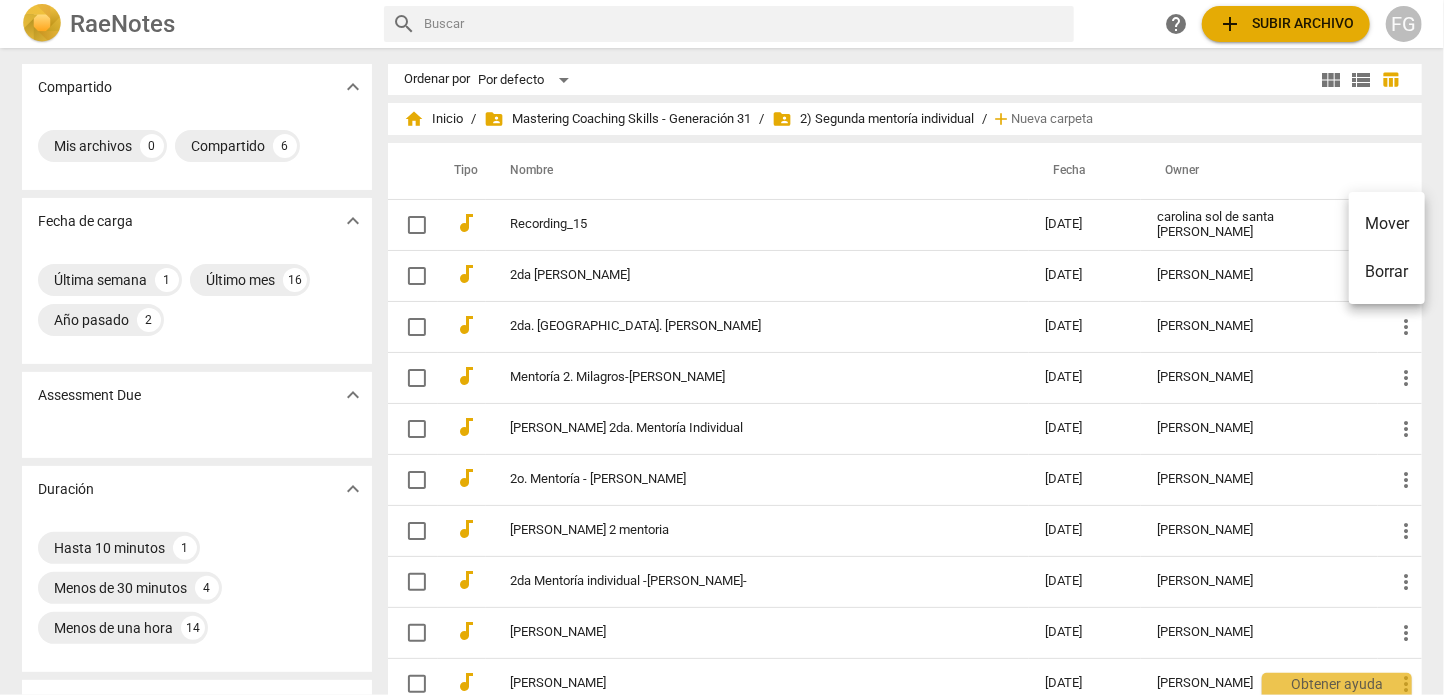 click on "Mover" at bounding box center [1387, 224] 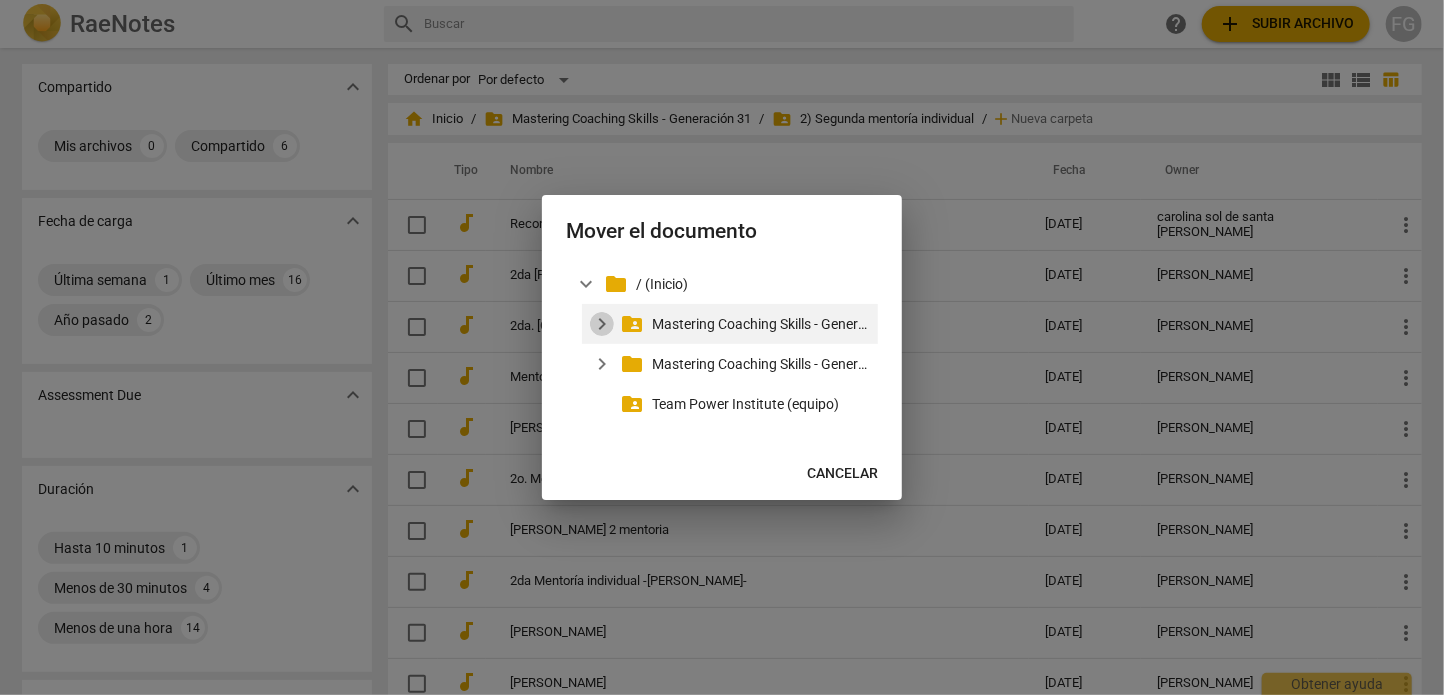 click on "expand_more" at bounding box center (602, 324) 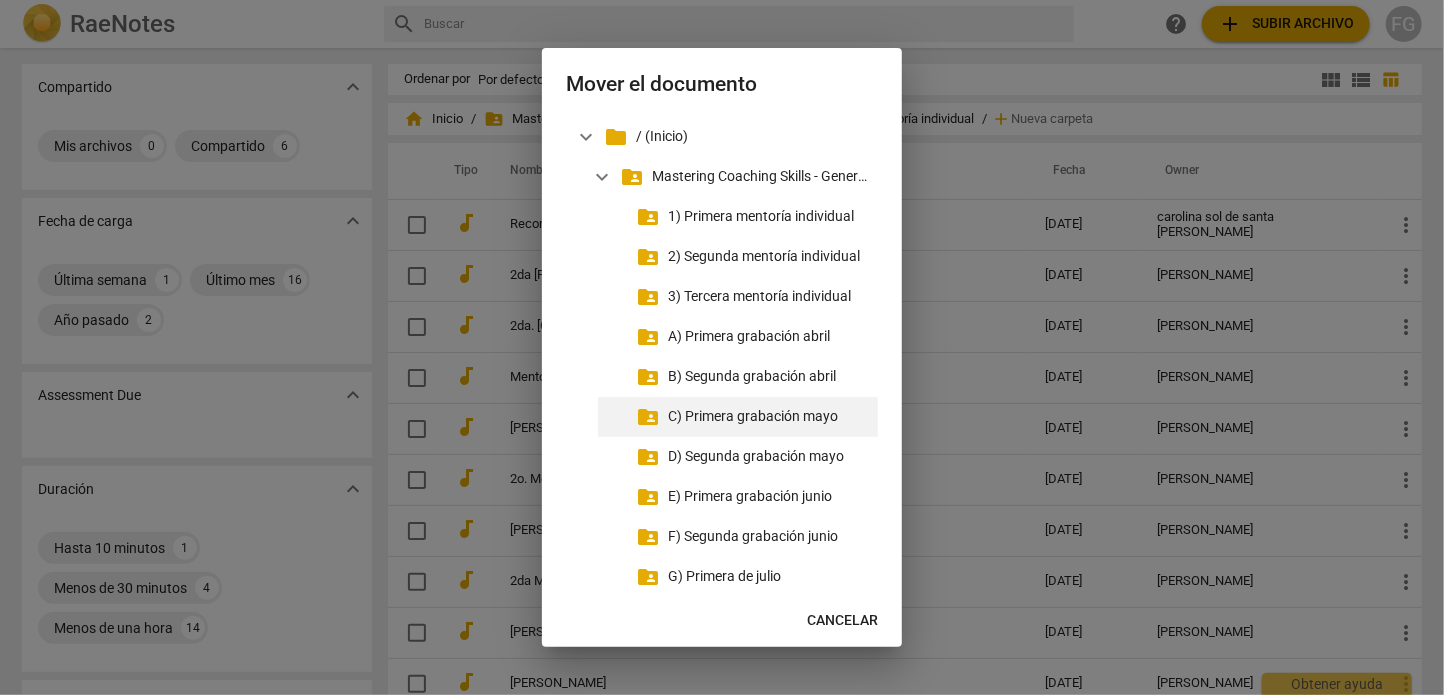 click on "C) Primera grabación mayo" at bounding box center [769, 416] 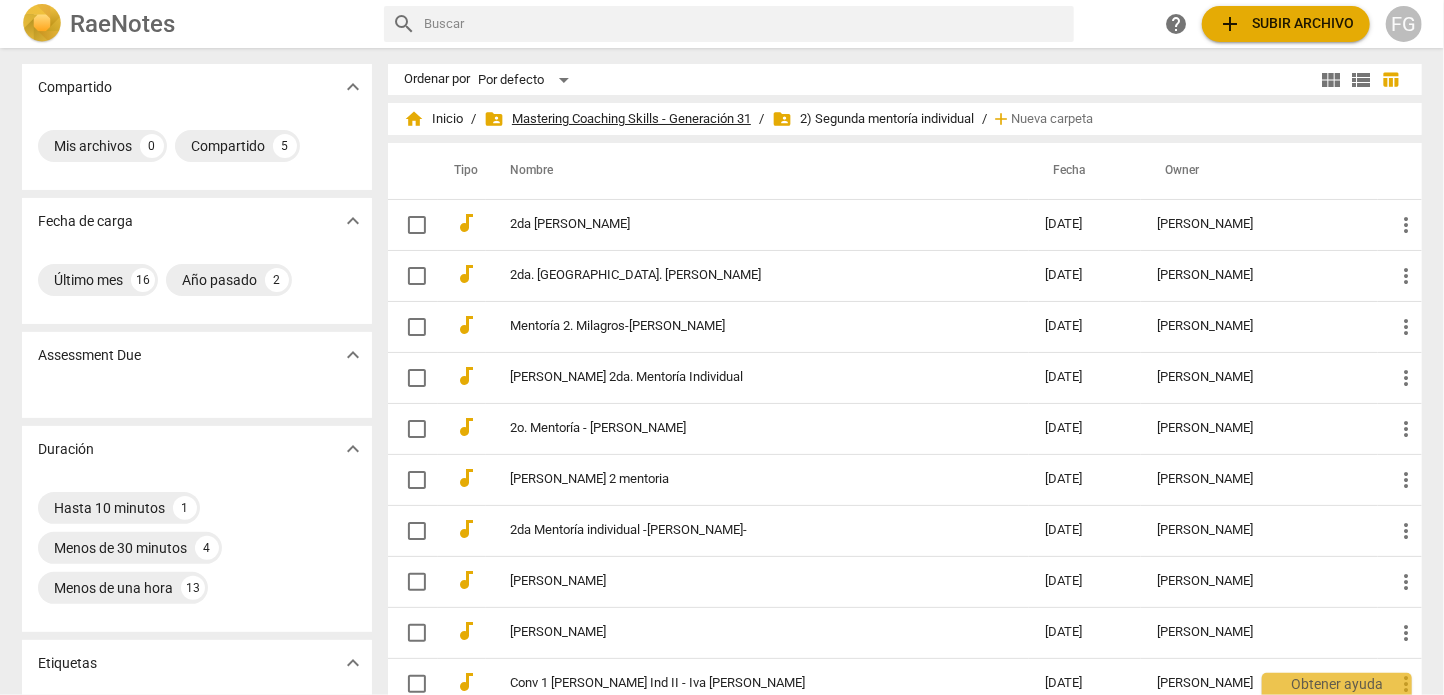 click on "folder_shared Mastering Coaching Skills - Generación 31" at bounding box center (617, 119) 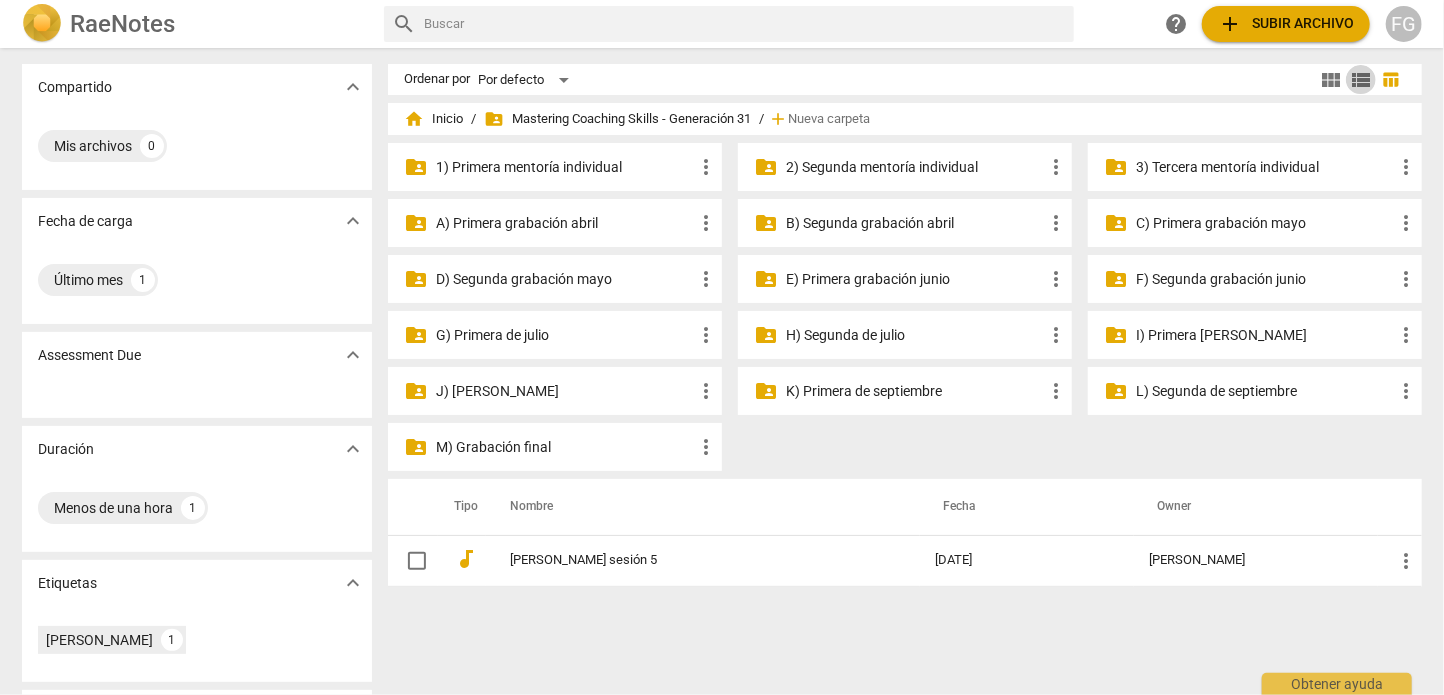 click on "view_list" at bounding box center [1361, 80] 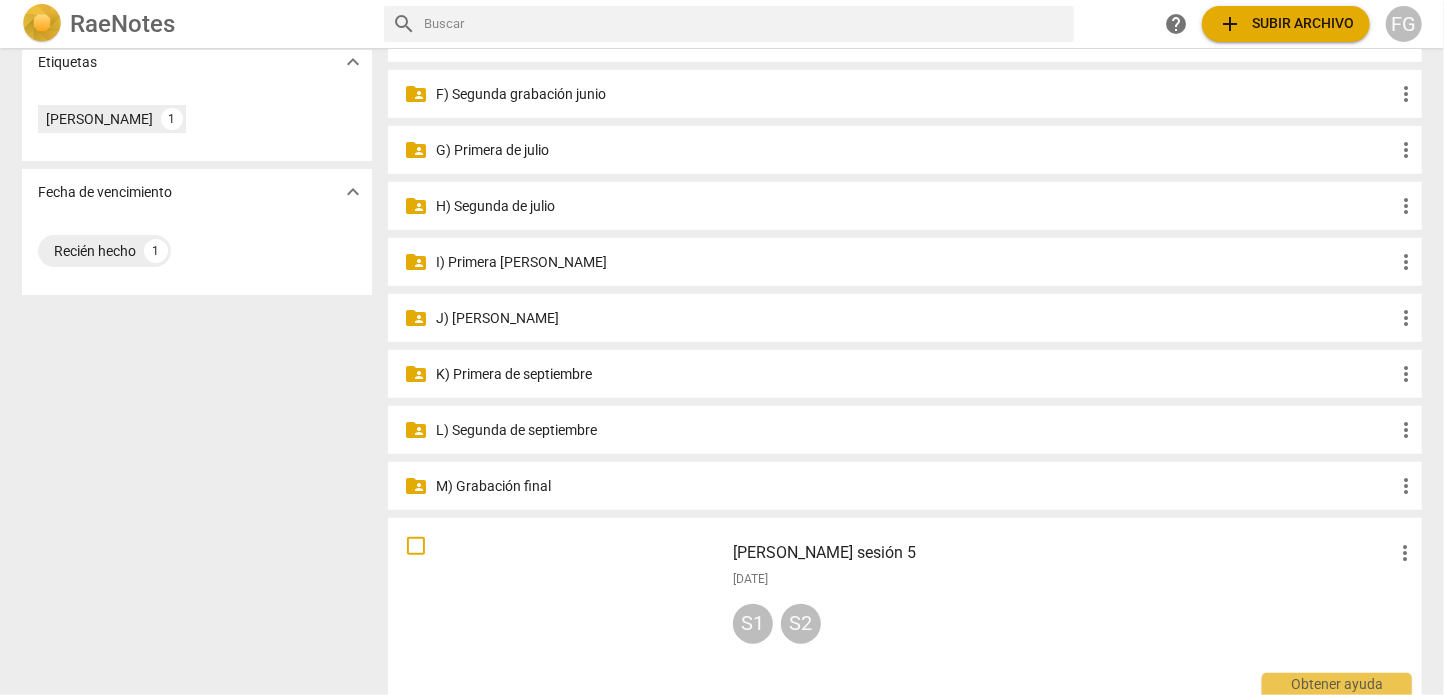 scroll, scrollTop: 557, scrollLeft: 0, axis: vertical 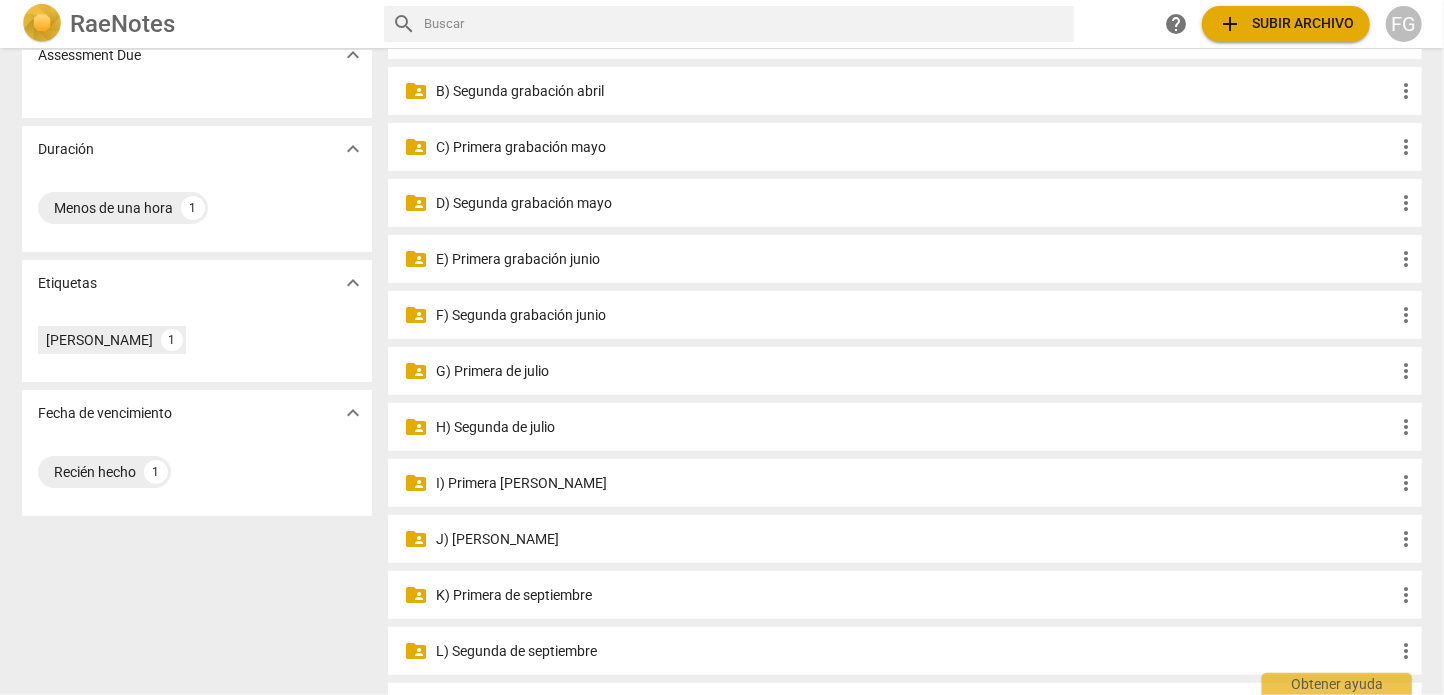 click on "D) Segunda grabación mayo" at bounding box center (915, 203) 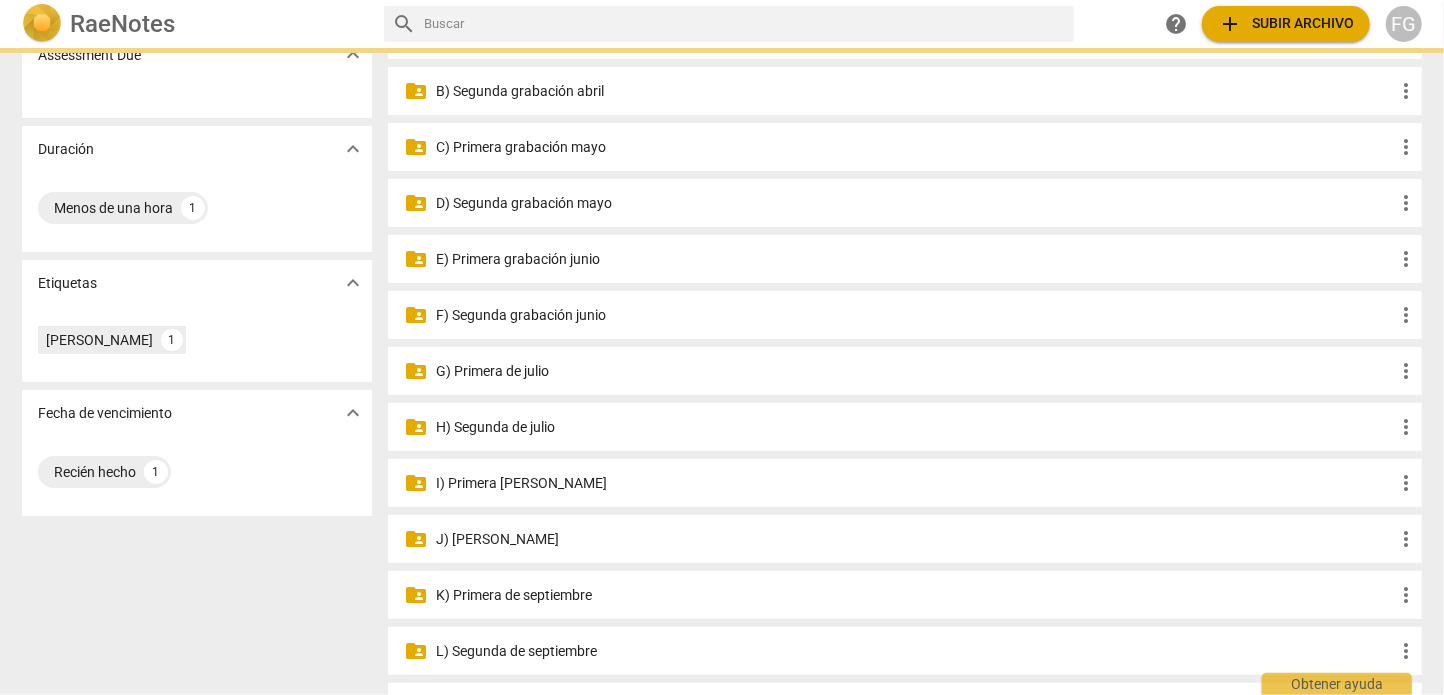 scroll, scrollTop: 0, scrollLeft: 0, axis: both 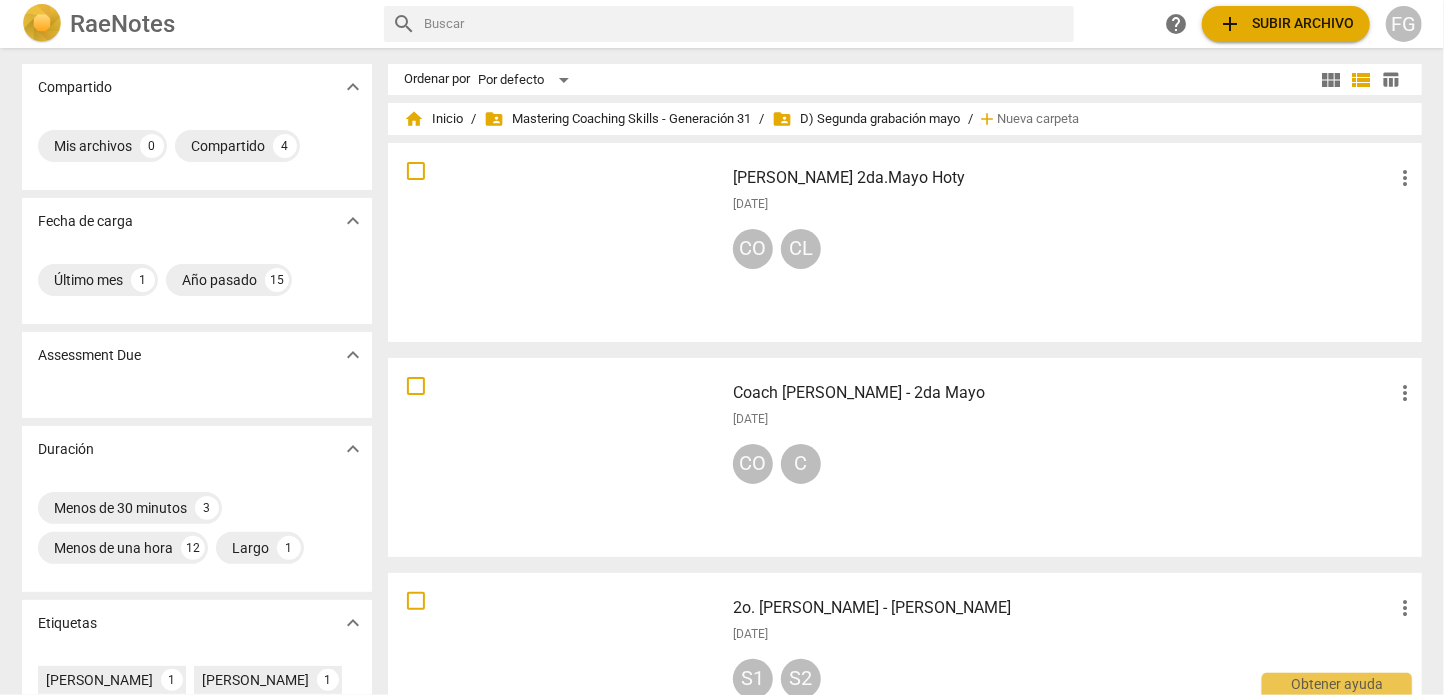 click on "table_chart" at bounding box center (1391, 79) 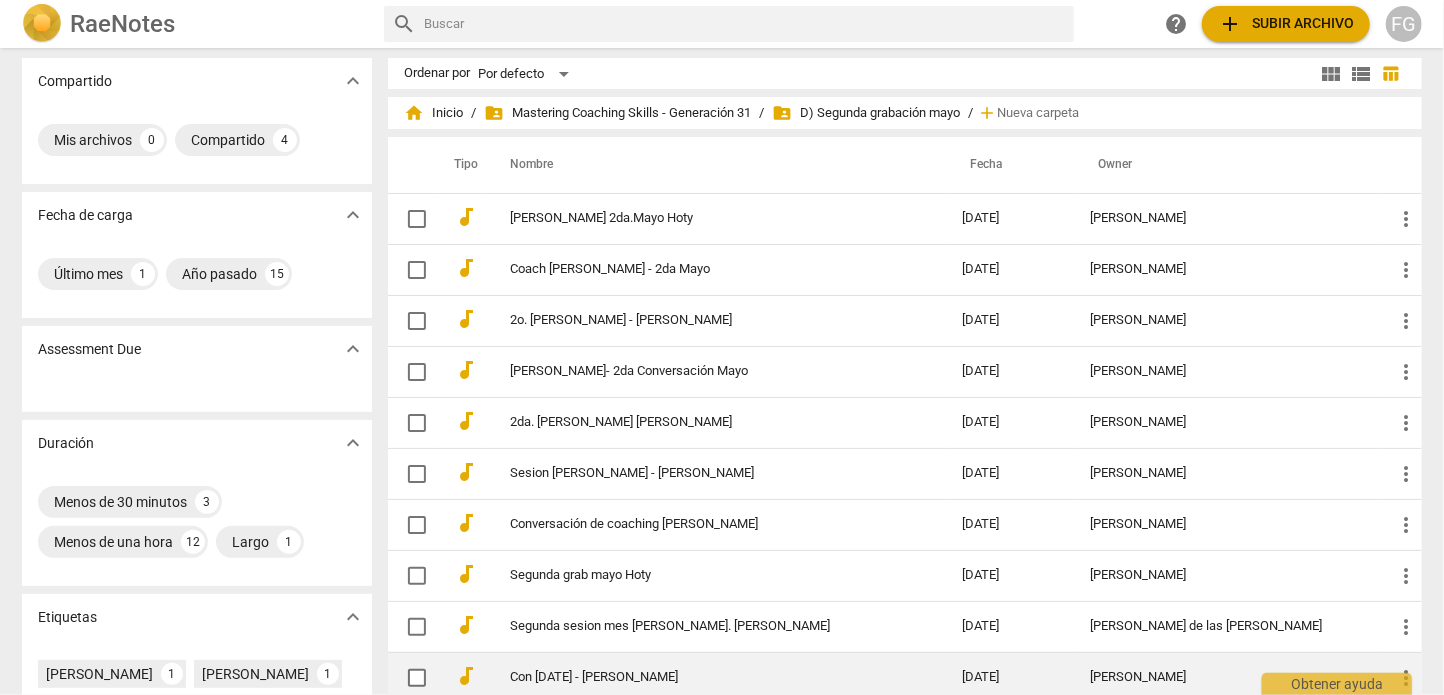 scroll, scrollTop: 0, scrollLeft: 0, axis: both 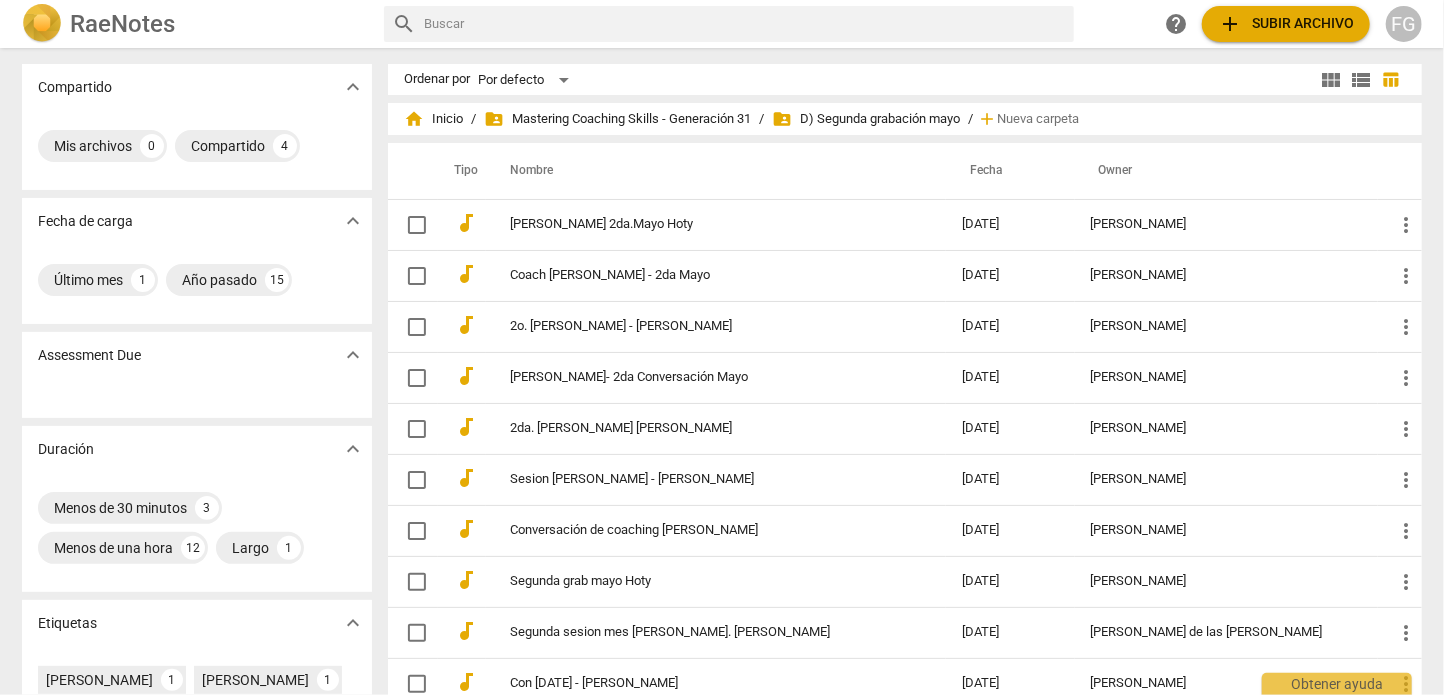 click on "home Inicio / folder_shared Mastering Coaching Skills - Generación 31 / folder_shared D) Segunda grabación mayo / add Nueva carpeta" at bounding box center [905, 119] 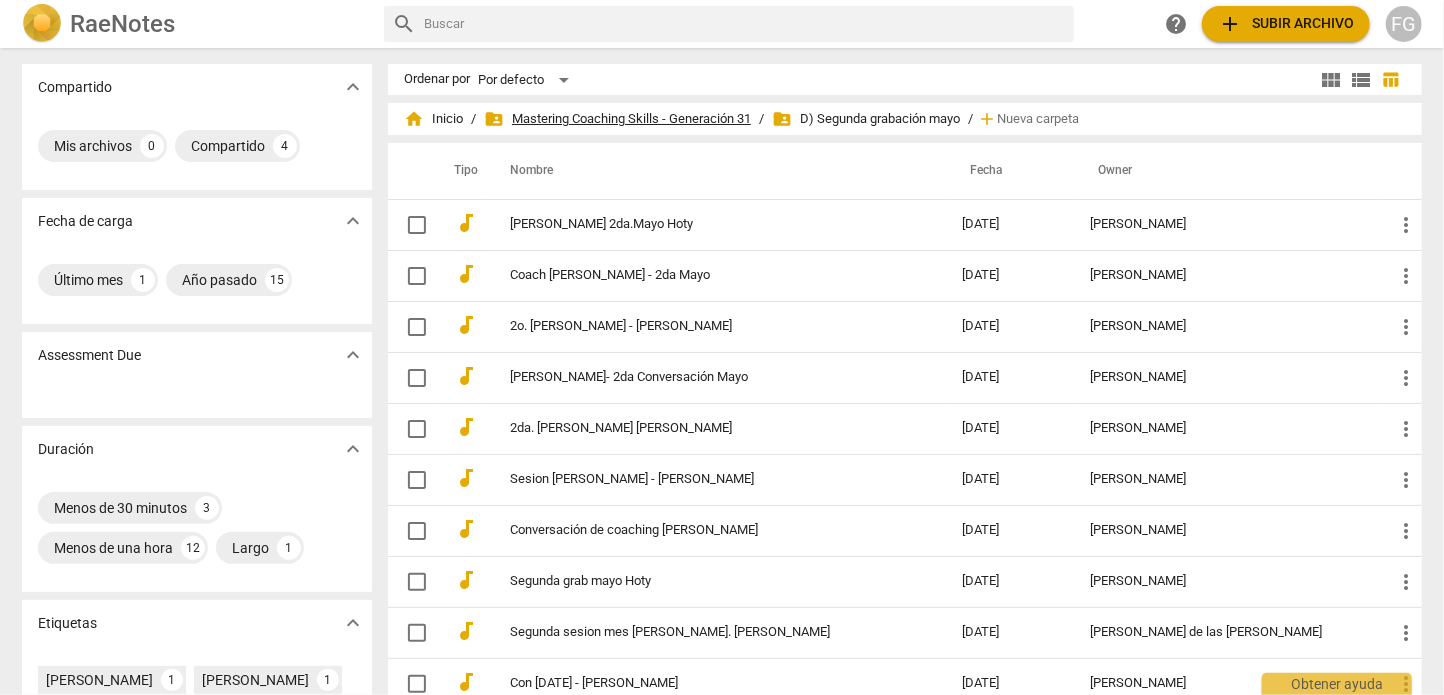 click on "folder_shared Mastering Coaching Skills - Generación 31" at bounding box center (617, 119) 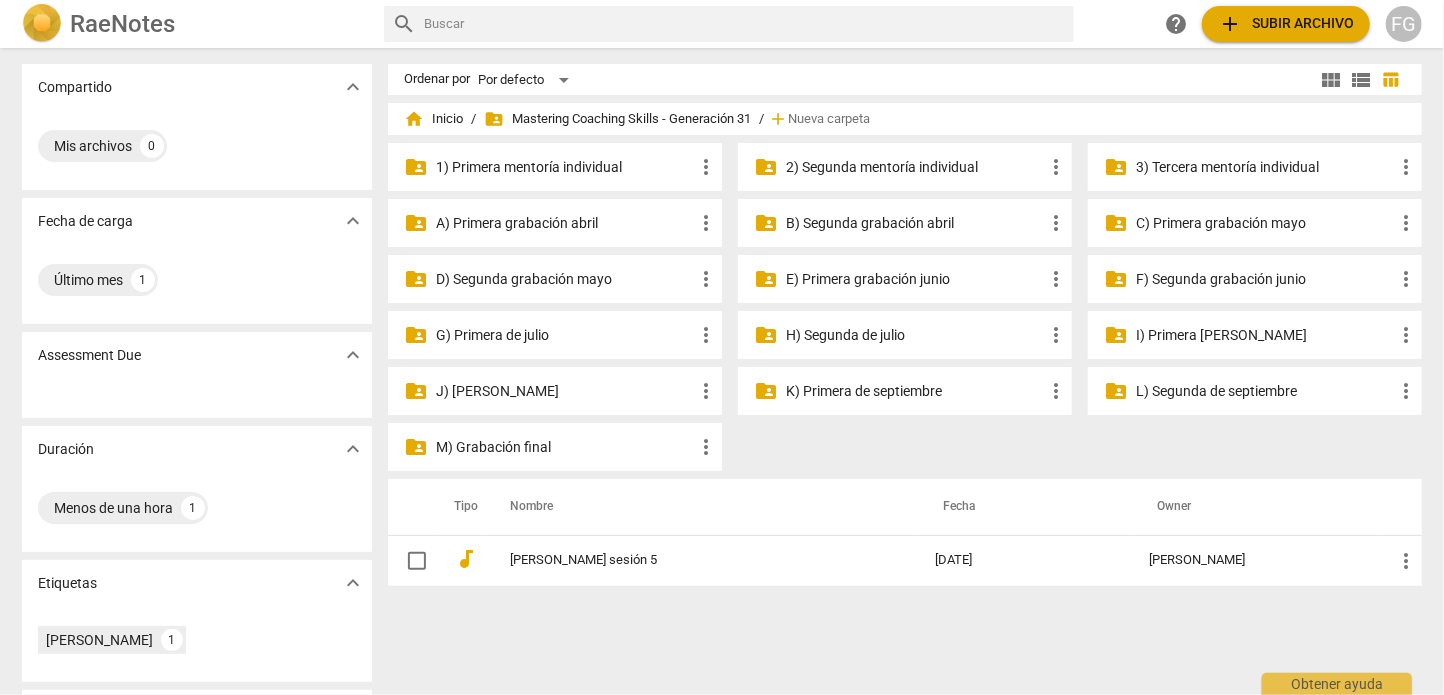 click on "C) Primera grabación mayo" at bounding box center (1265, 223) 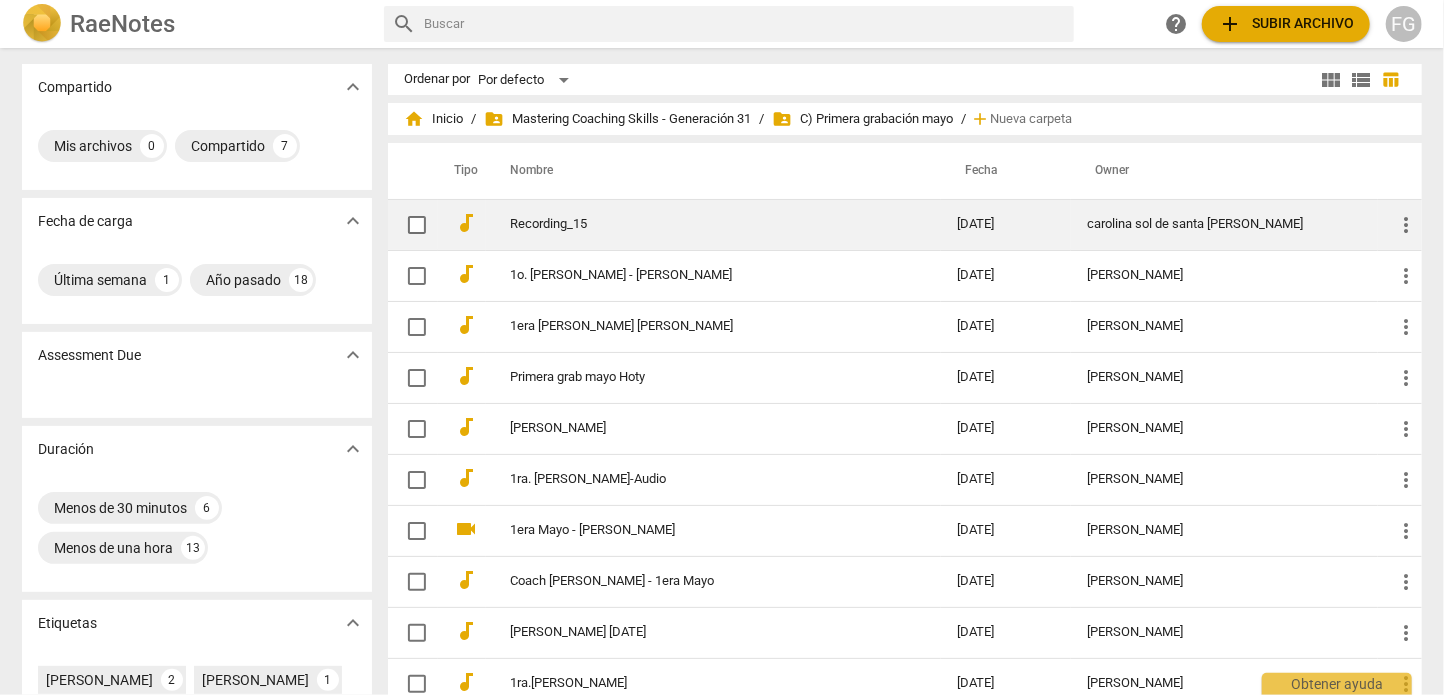 click on "carolina sol de santa [PERSON_NAME]" at bounding box center [1224, 224] 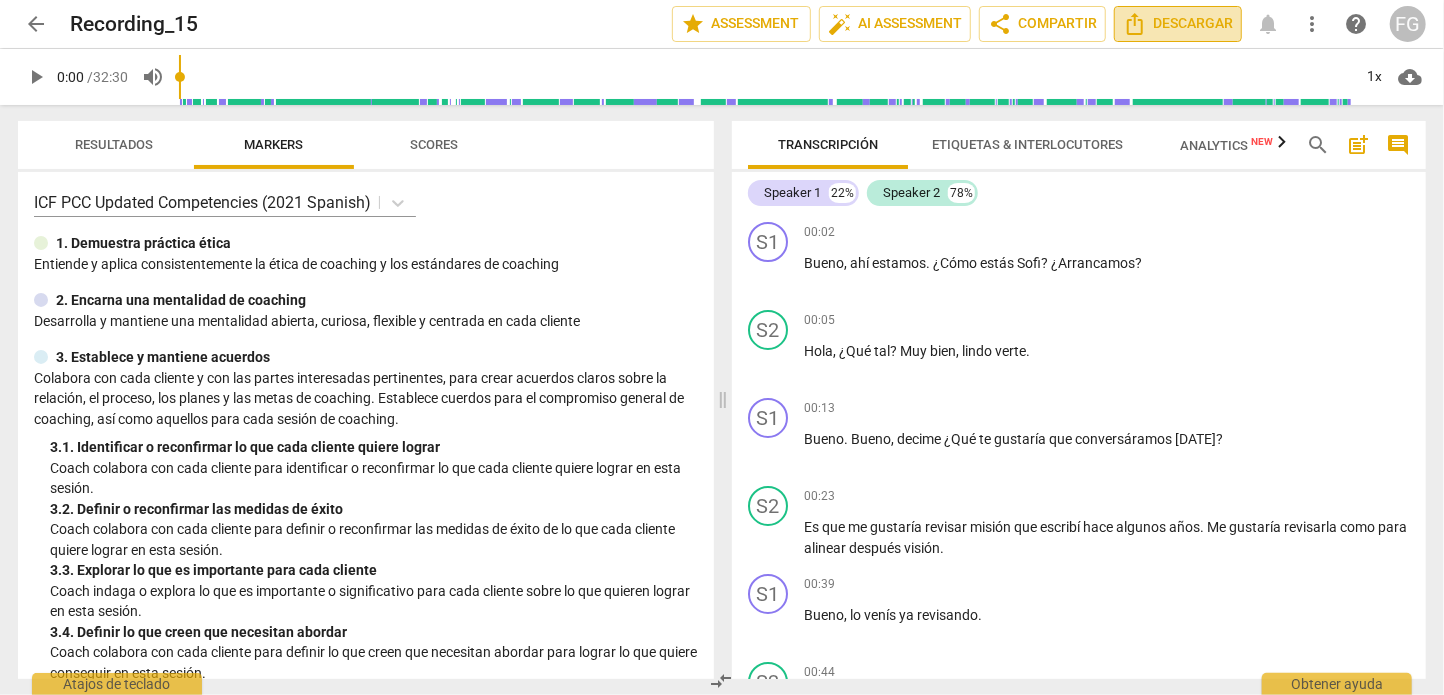 click on "Descargar" at bounding box center [1178, 24] 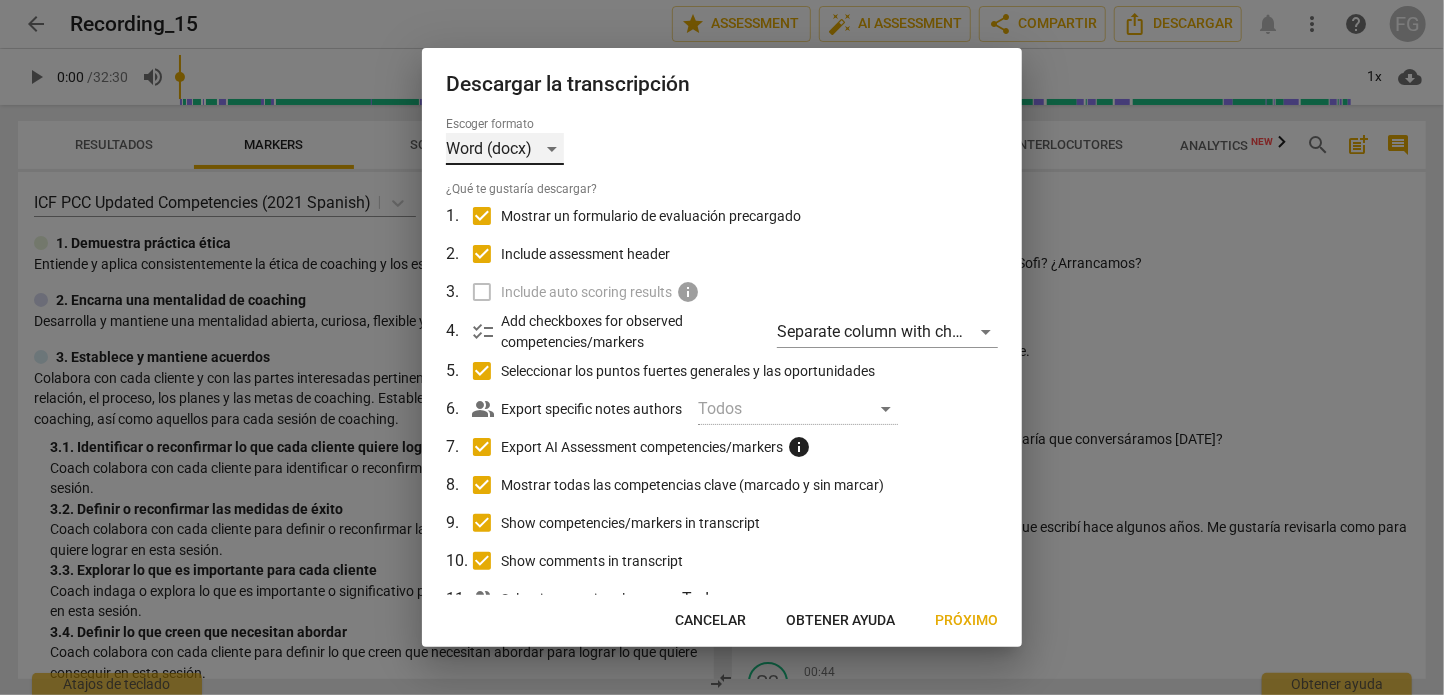 click on "Word (docx)" at bounding box center [505, 149] 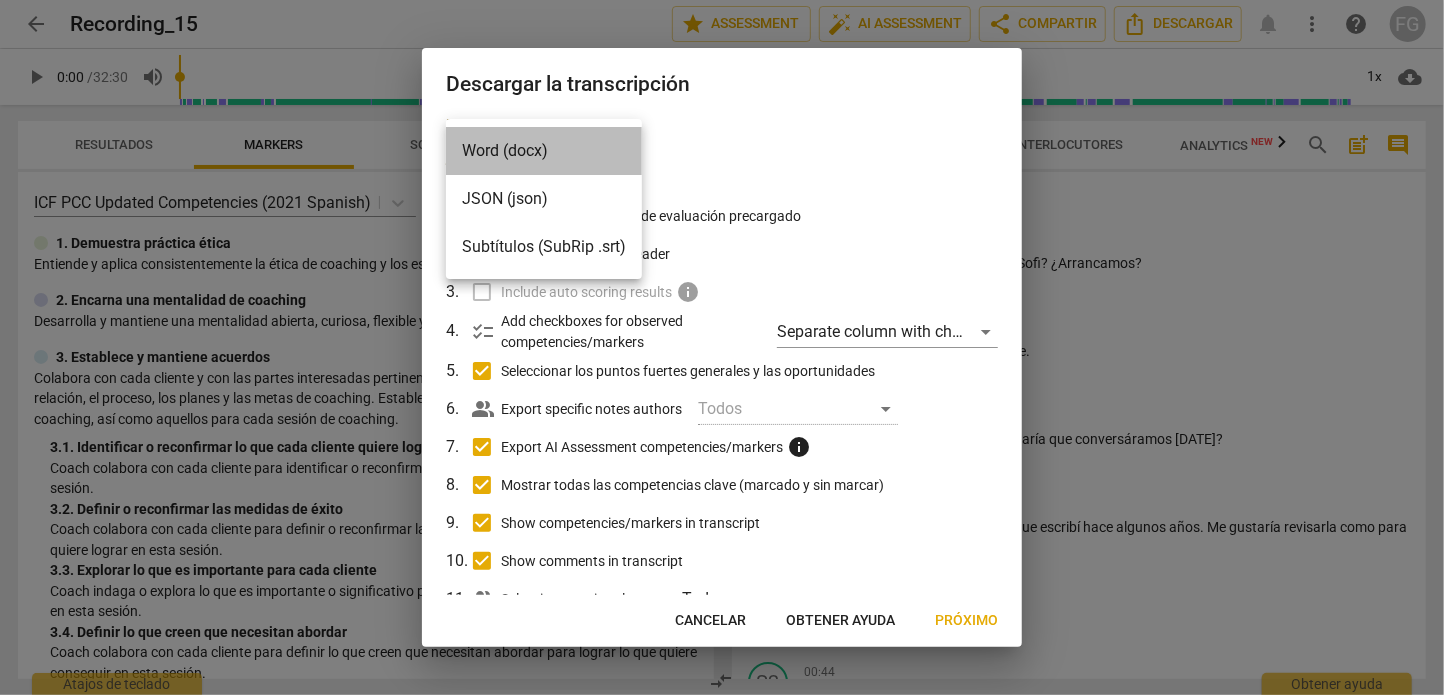 click on "Word (docx)" at bounding box center (544, 151) 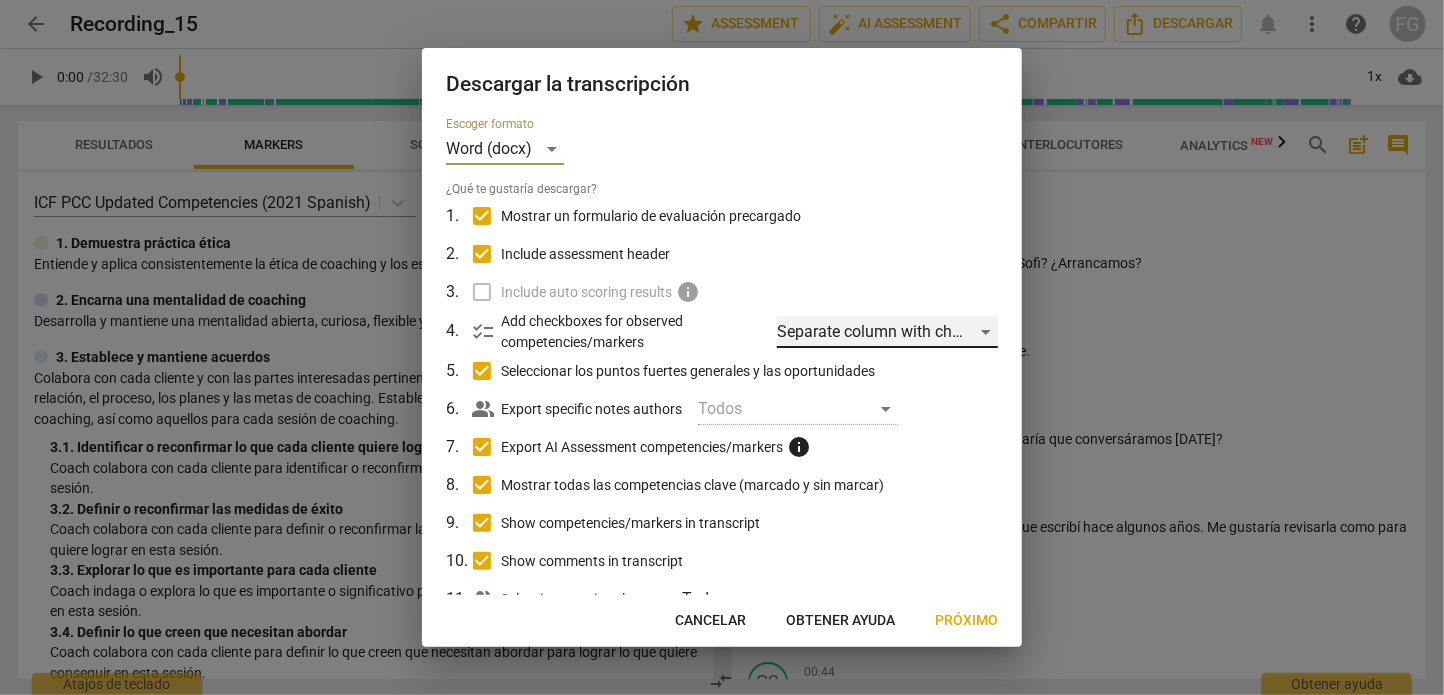 click on "Separate column with check marks" at bounding box center [887, 332] 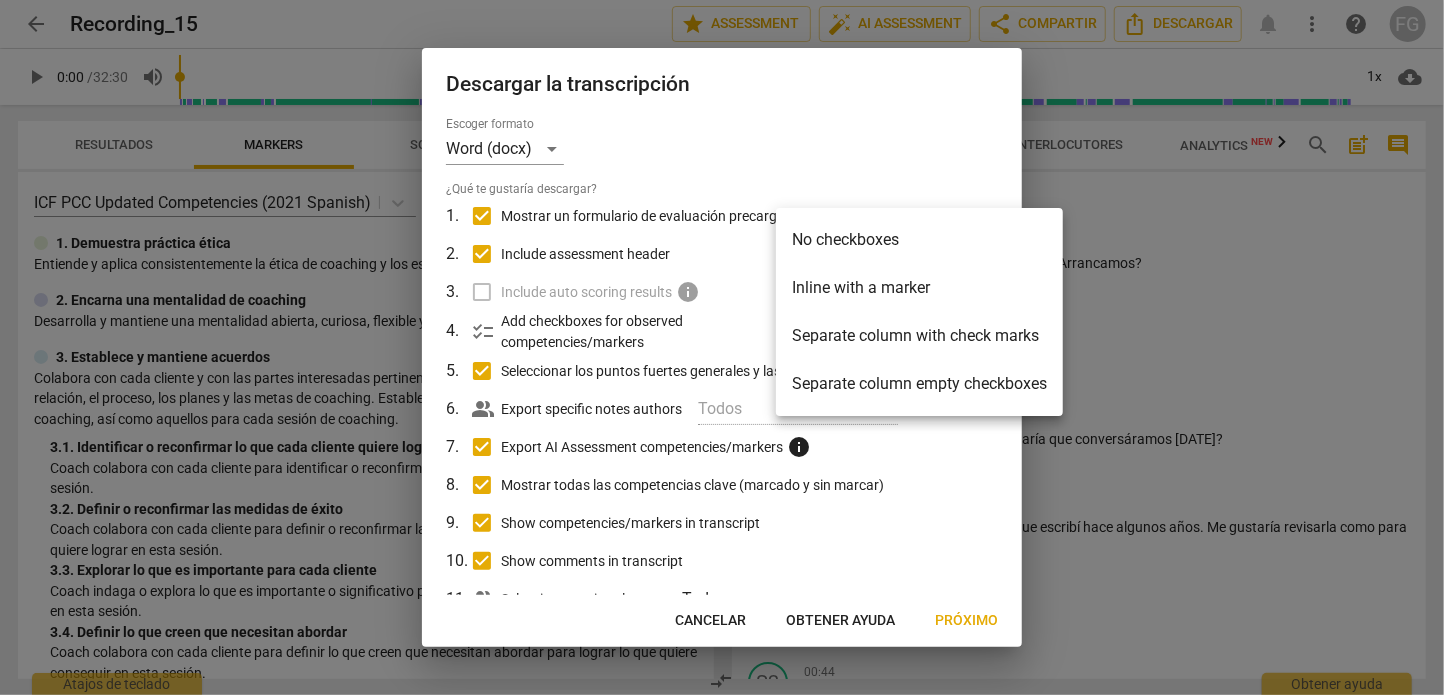 click on "Separate column with check marks" at bounding box center (919, 336) 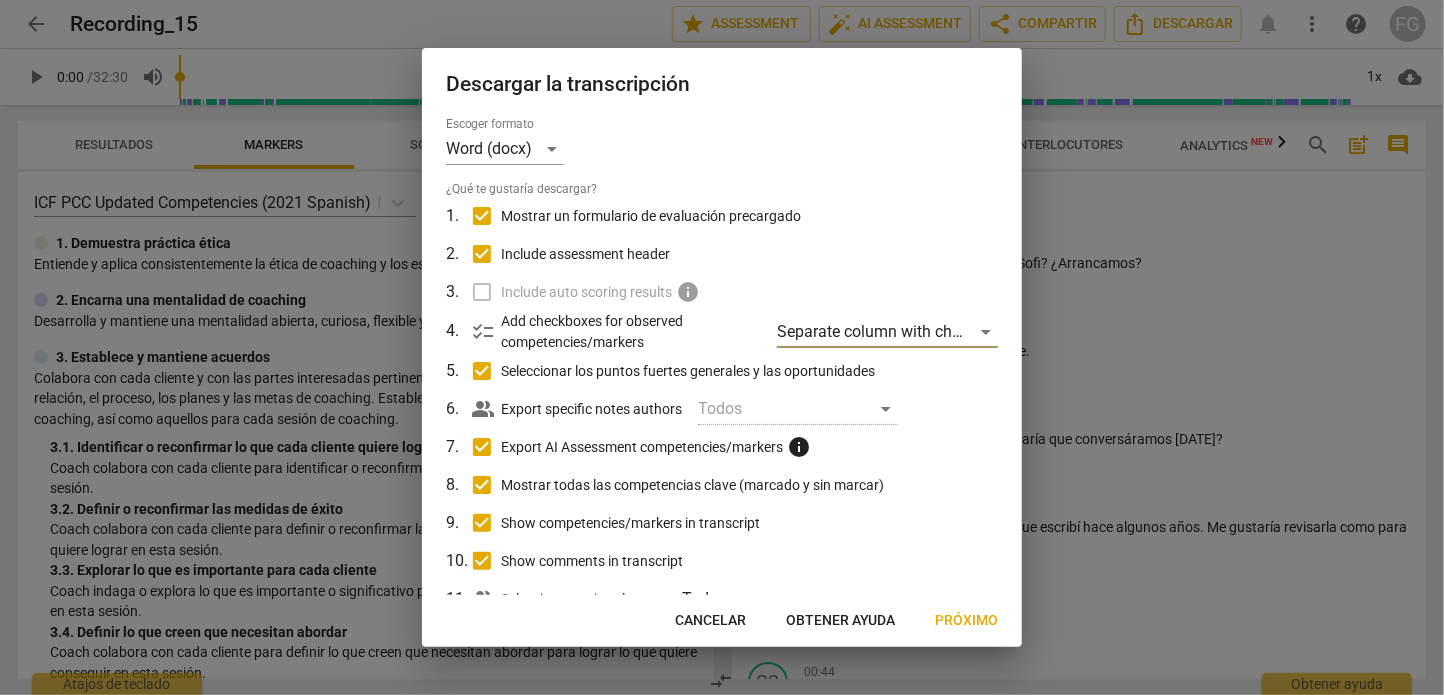click on "Seleccionar los puntos fuertes generales y las oportunidades" at bounding box center (482, 371) 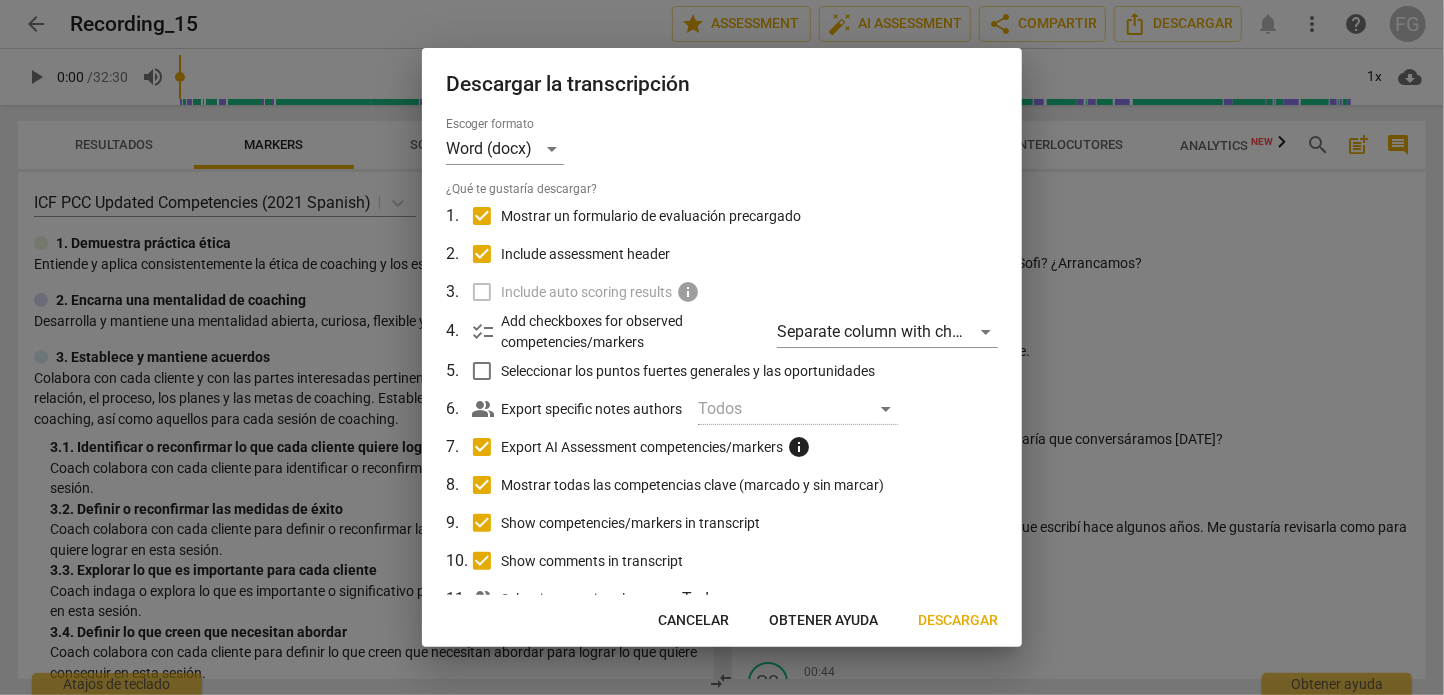 click on "Export AI Assessment competencies/markers info" at bounding box center (482, 447) 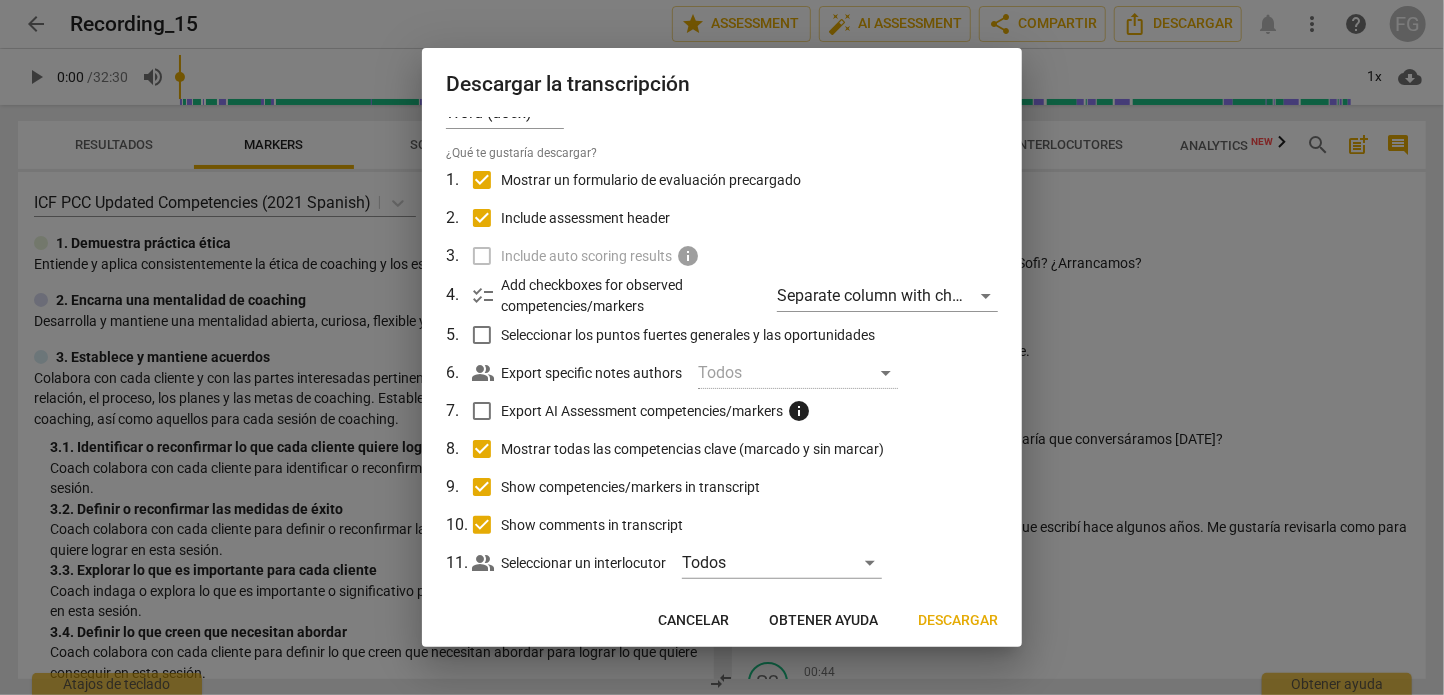 scroll, scrollTop: 69, scrollLeft: 0, axis: vertical 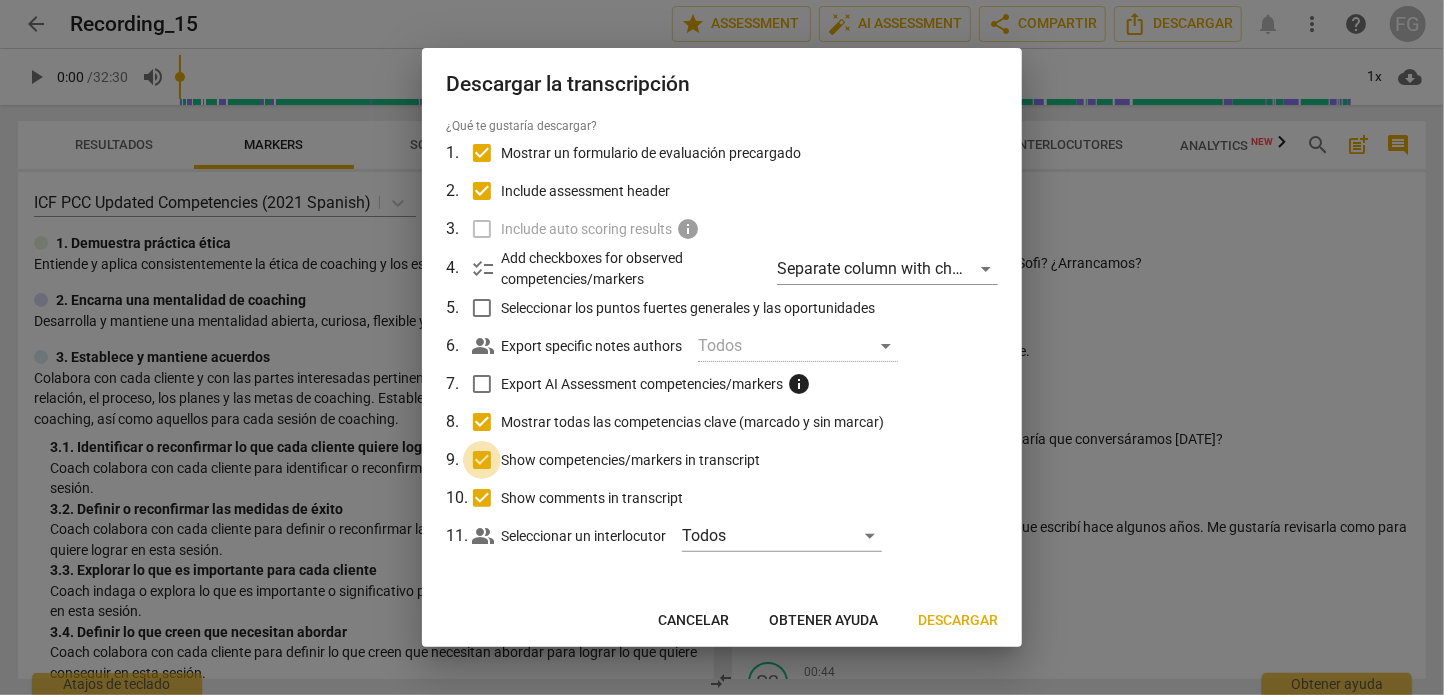 click on "Show competencies/markers in transcript" at bounding box center [482, 460] 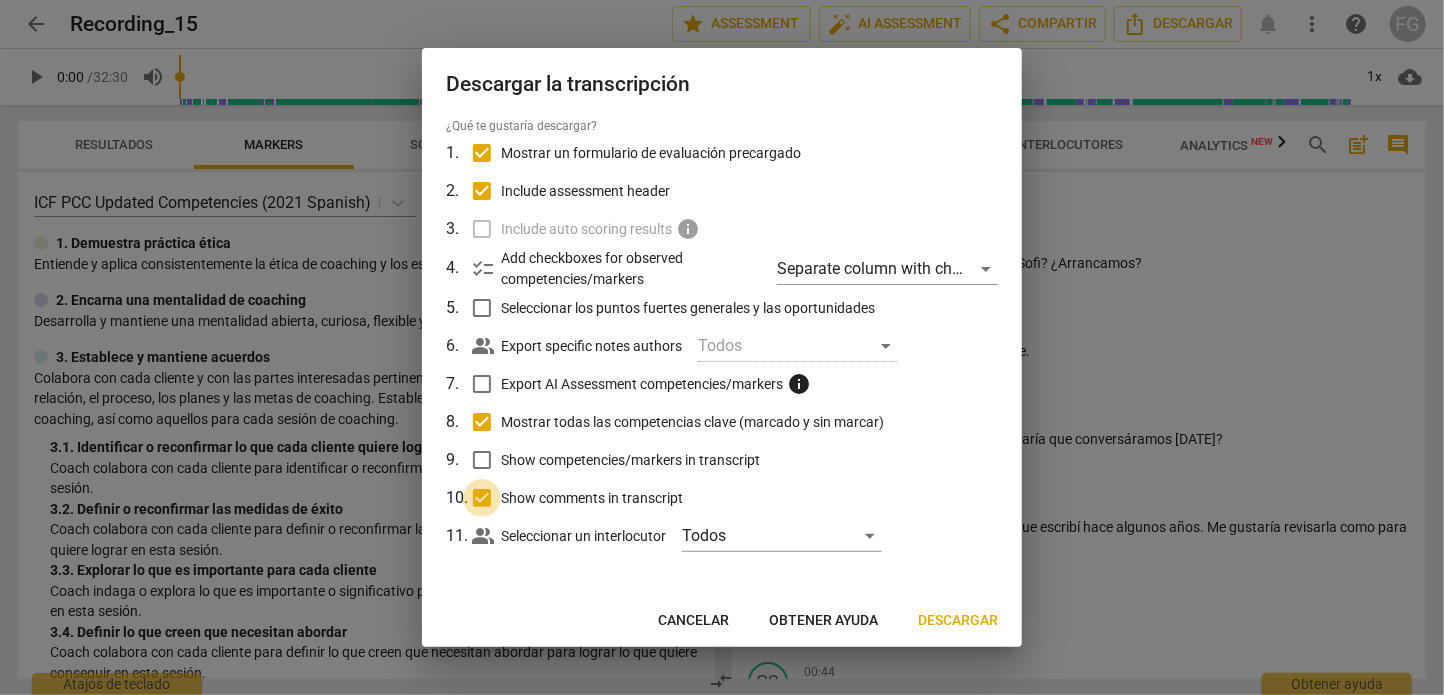 click on "Show comments in transcript" at bounding box center [482, 498] 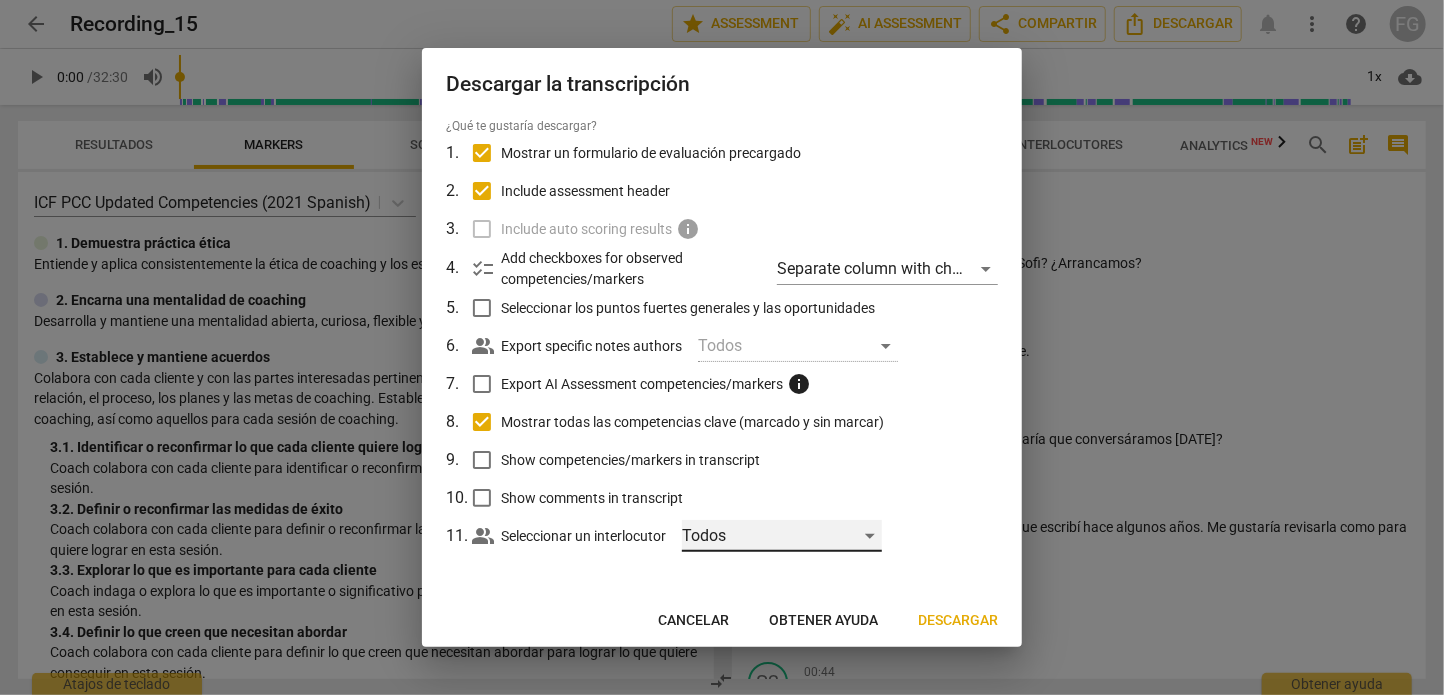 click on "Todos" at bounding box center (782, 536) 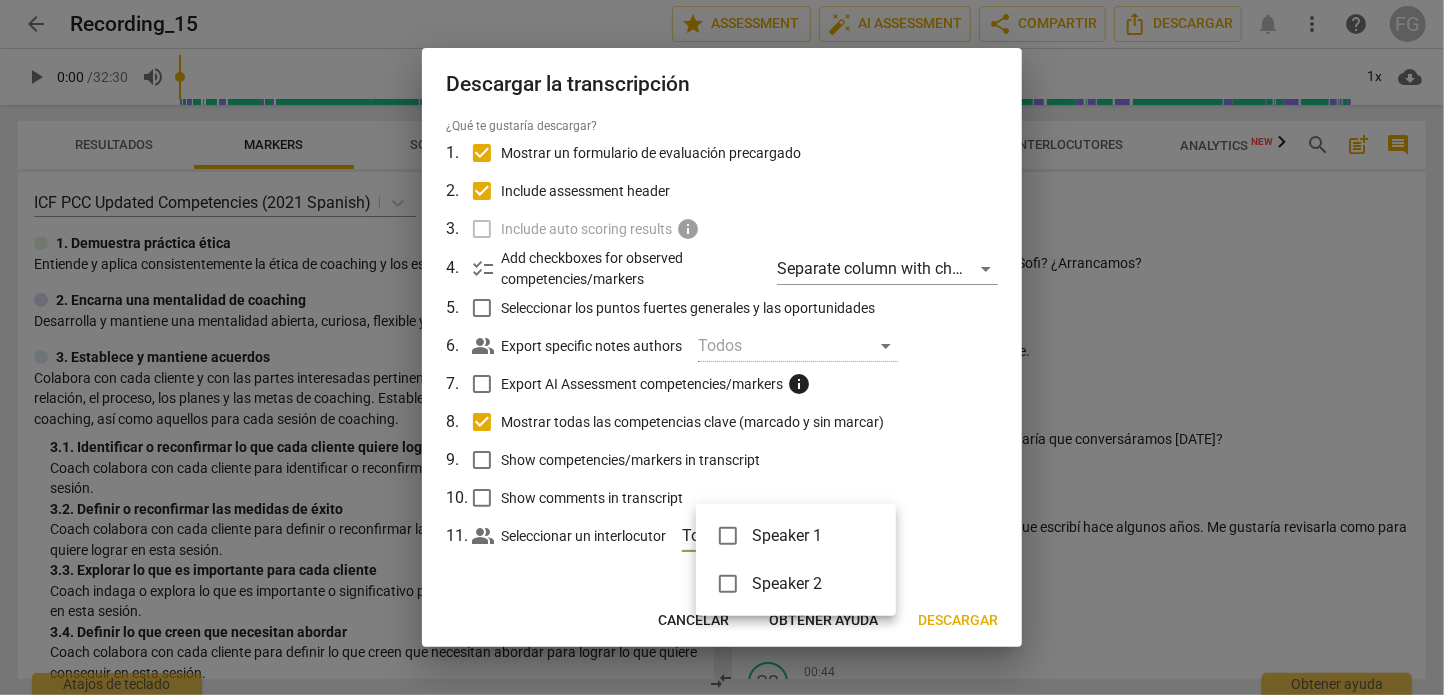 click at bounding box center (722, 347) 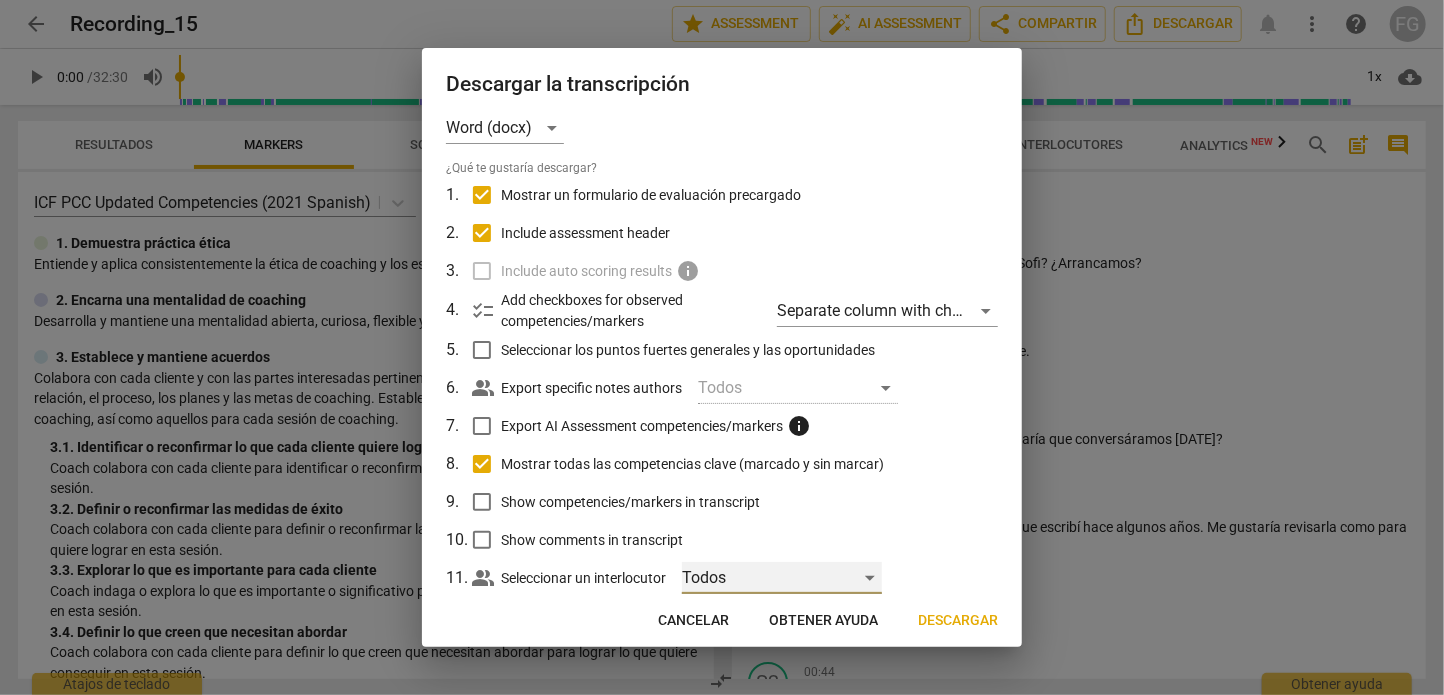 scroll, scrollTop: 0, scrollLeft: 0, axis: both 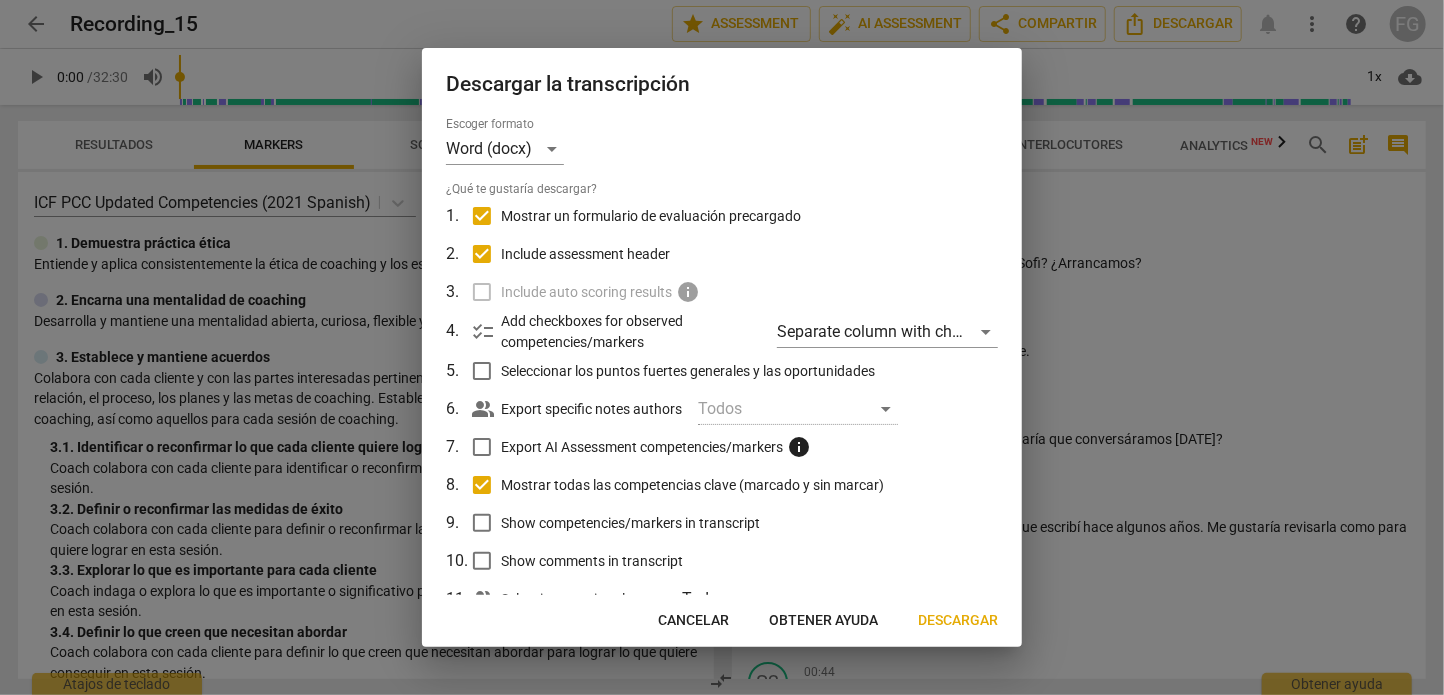 click on "Descargar" at bounding box center (958, 621) 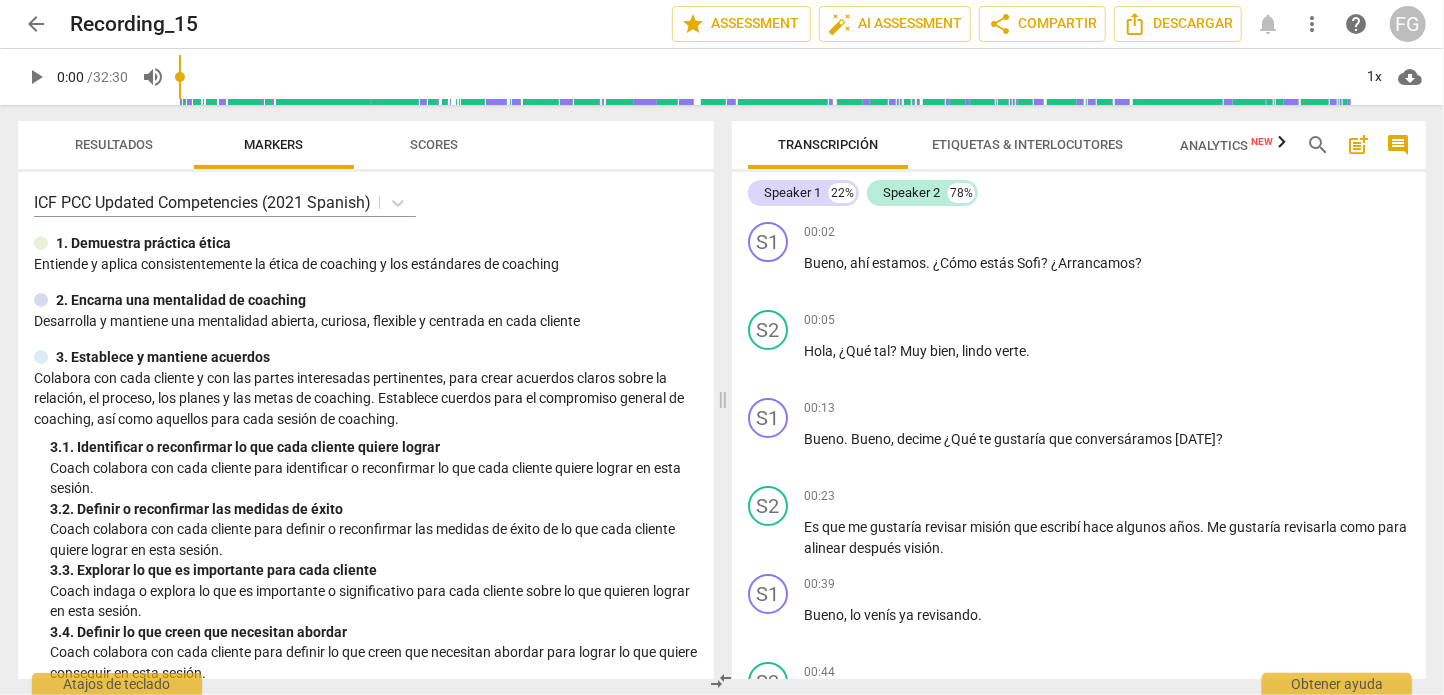 type 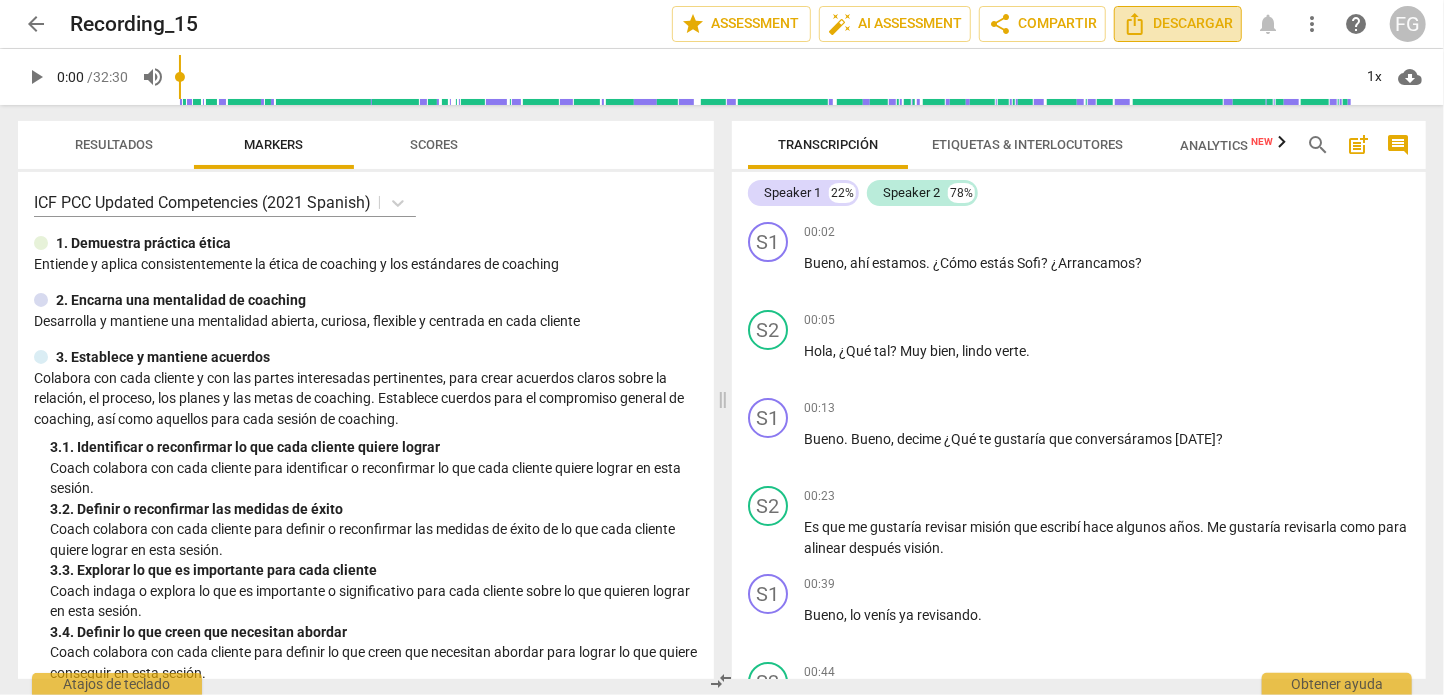 click on "Descargar" at bounding box center (1178, 24) 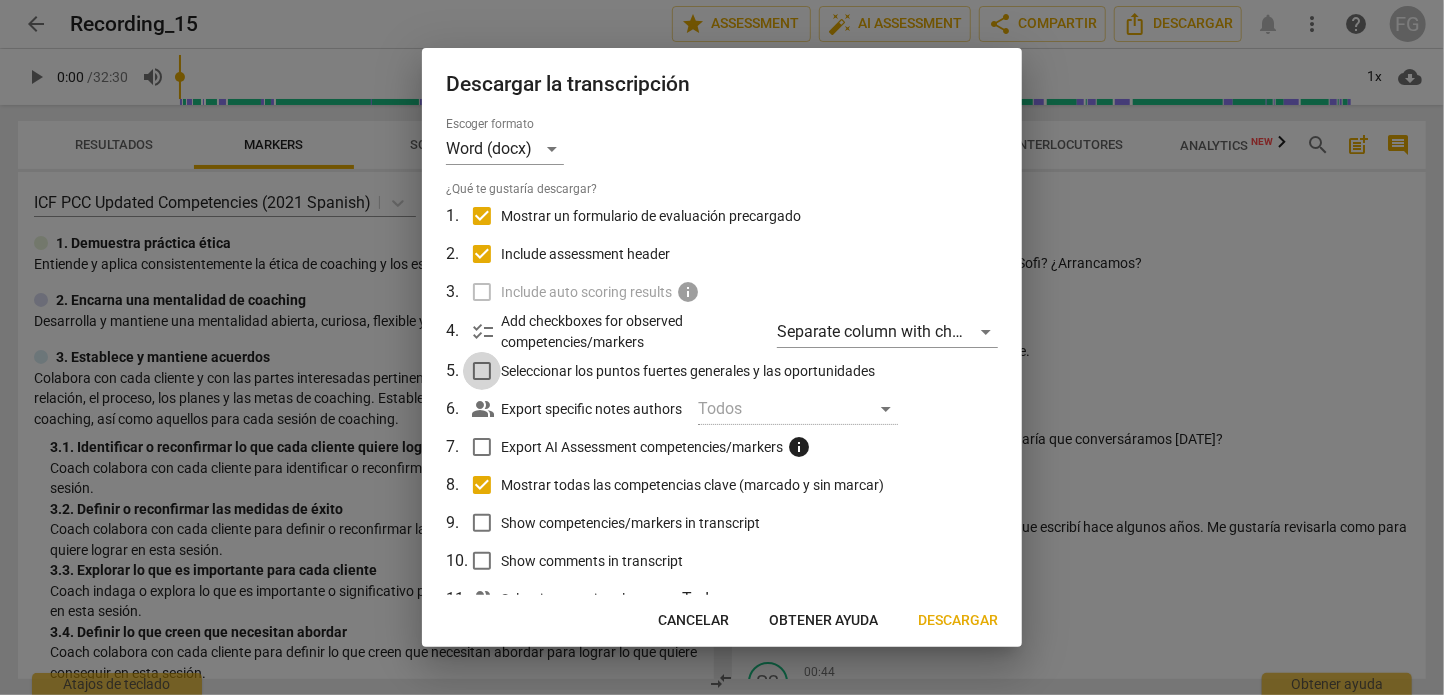 click on "Seleccionar los puntos fuertes generales y las oportunidades" at bounding box center (482, 371) 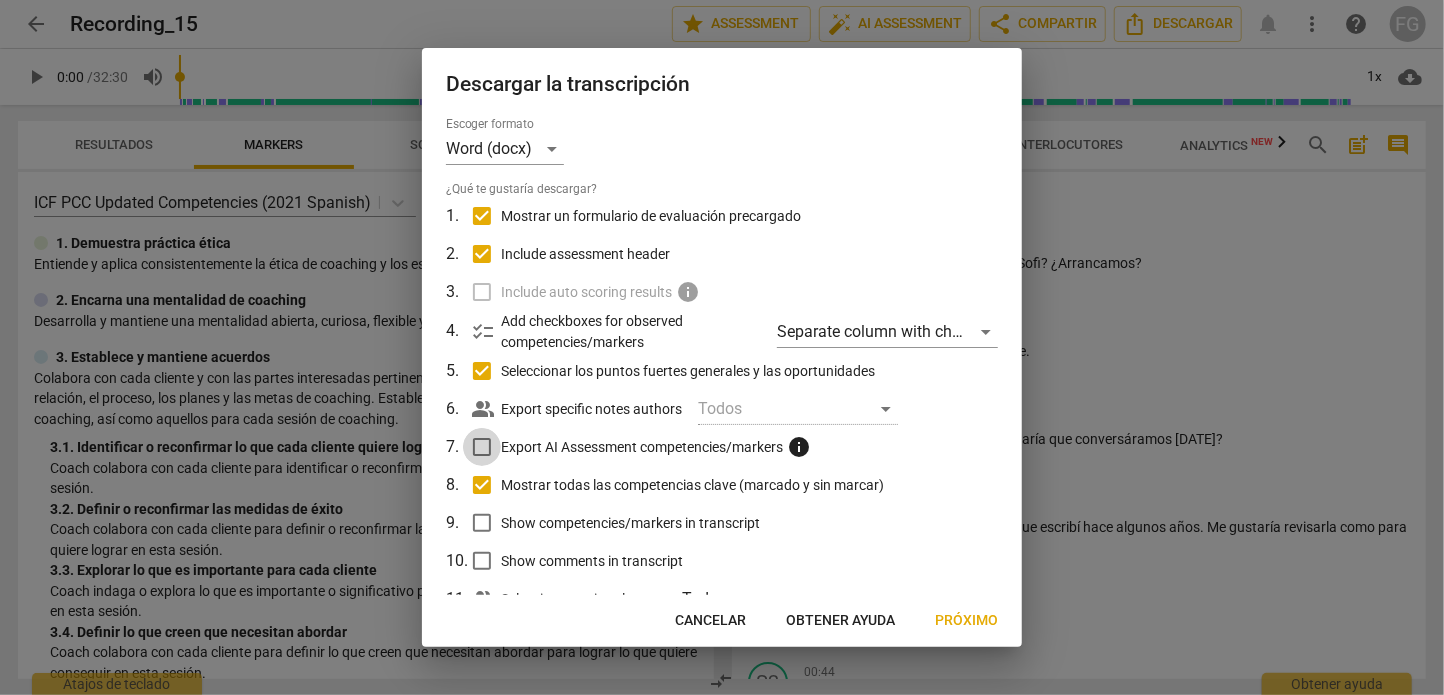 click on "Export AI Assessment competencies/markers info" at bounding box center [482, 447] 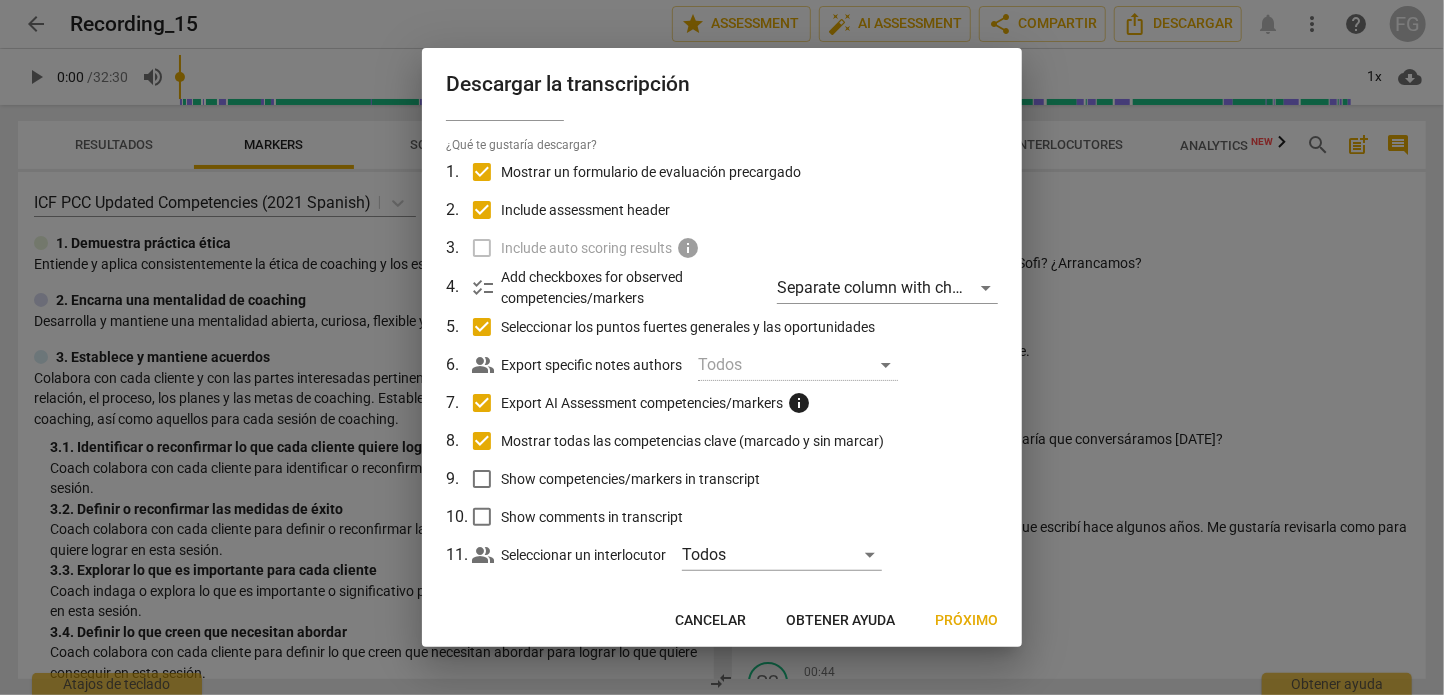 scroll, scrollTop: 69, scrollLeft: 0, axis: vertical 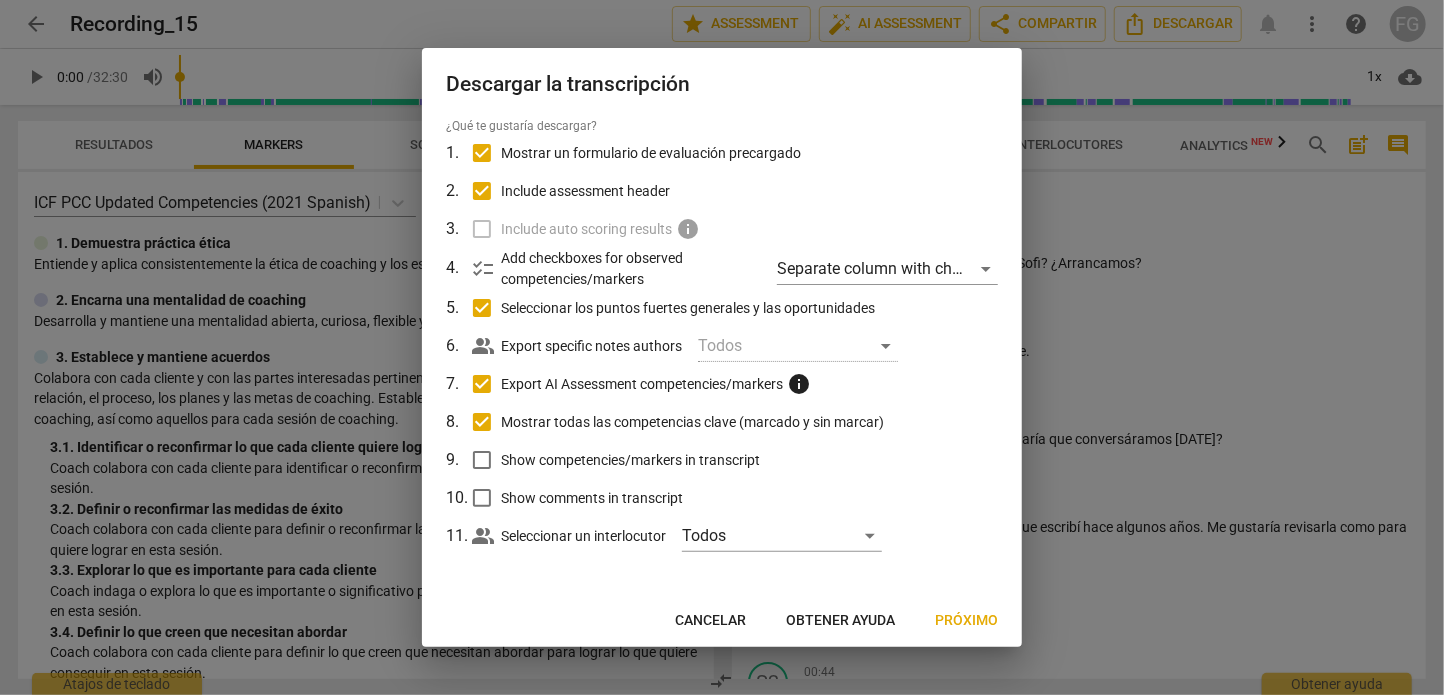 click on "Show competencies/markers in transcript" at bounding box center (482, 460) 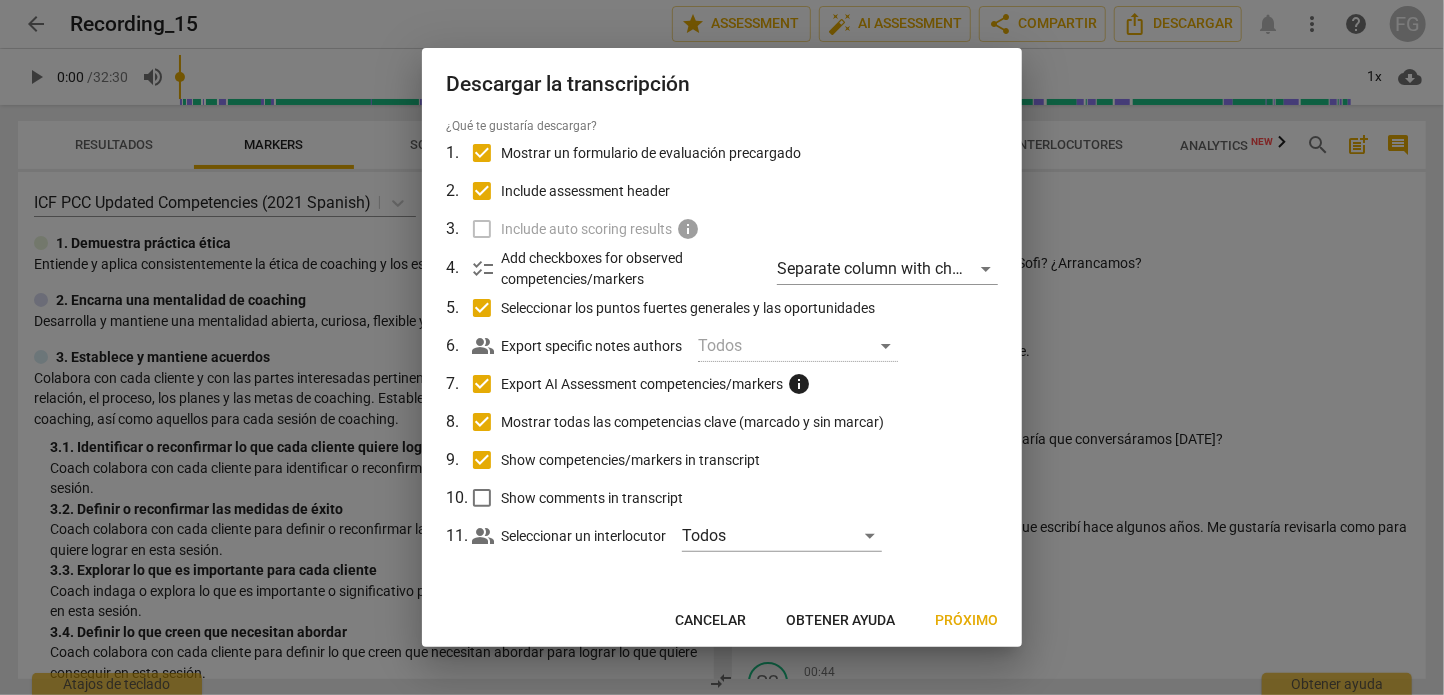 click on "Show comments in transcript" at bounding box center (482, 498) 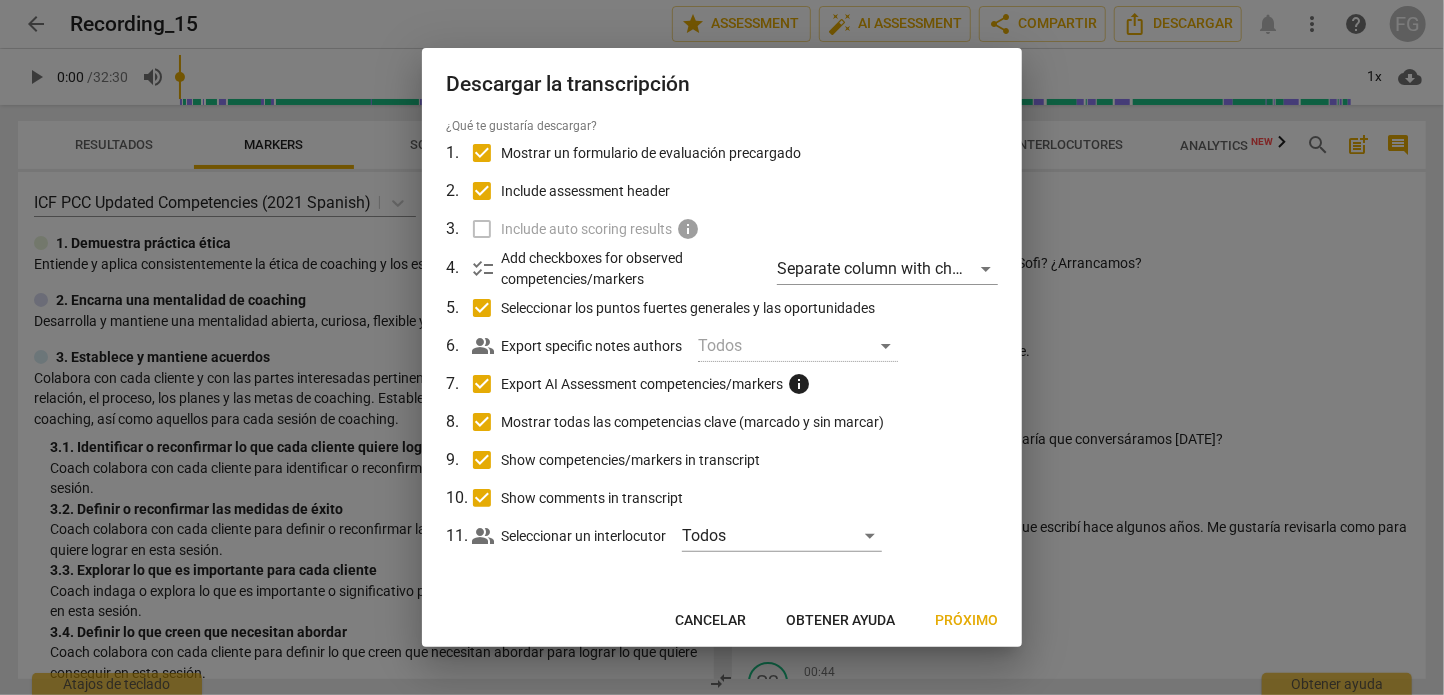 click on "Show comments in transcript" at bounding box center [482, 498] 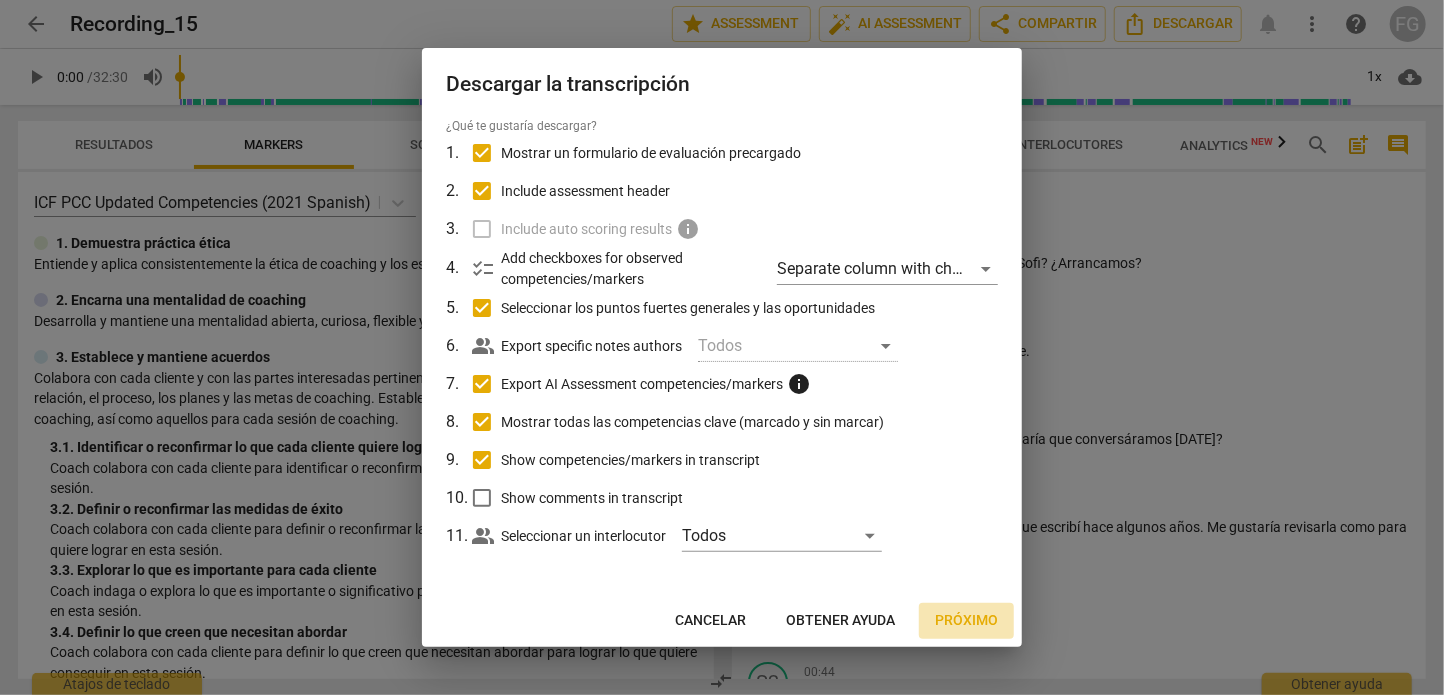 click on "Próximo" at bounding box center (966, 621) 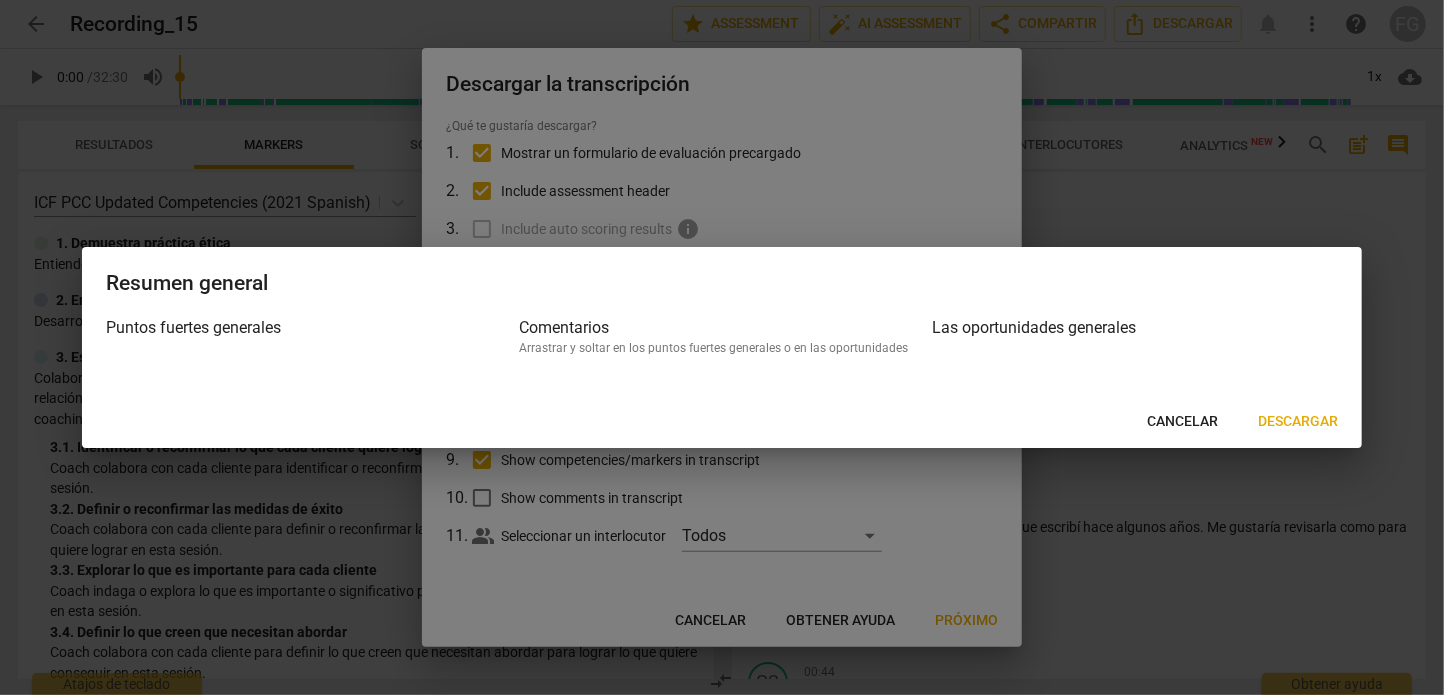 click on "Descargar" at bounding box center (1298, 422) 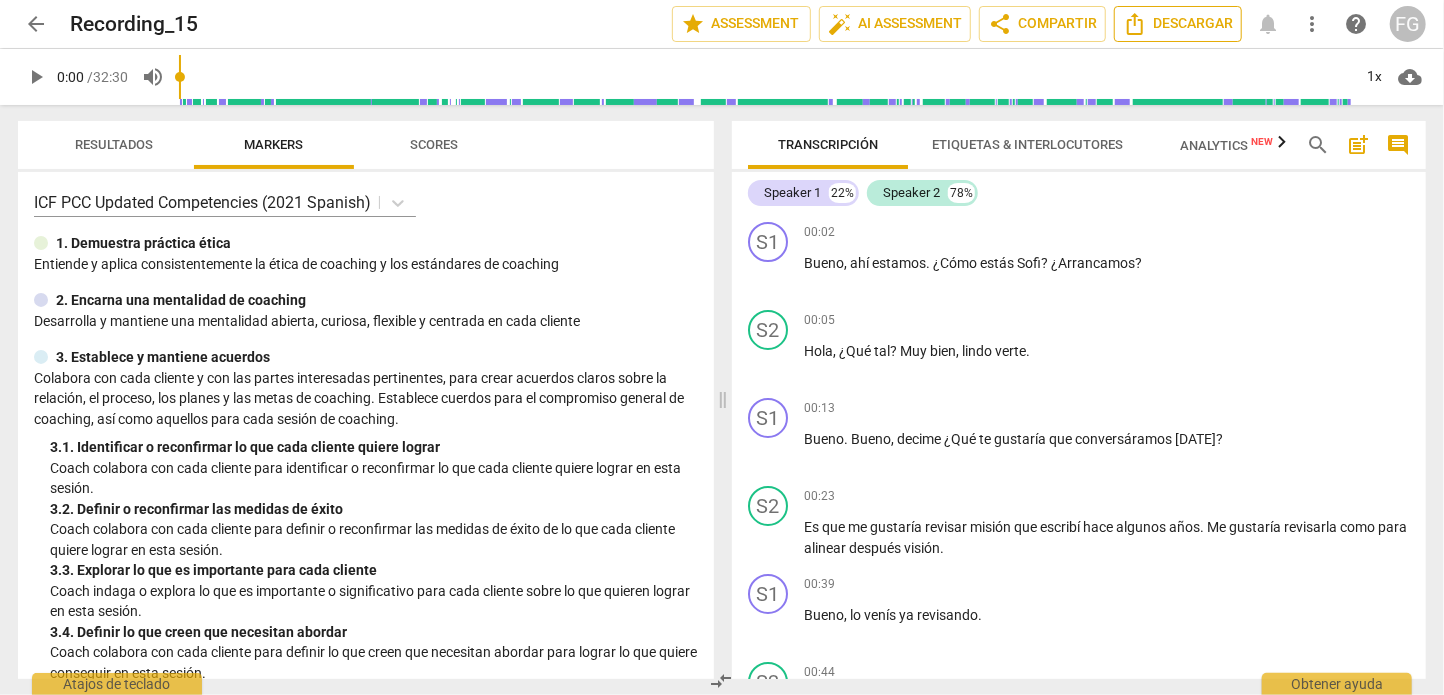 click on "Descargar" at bounding box center (1178, 24) 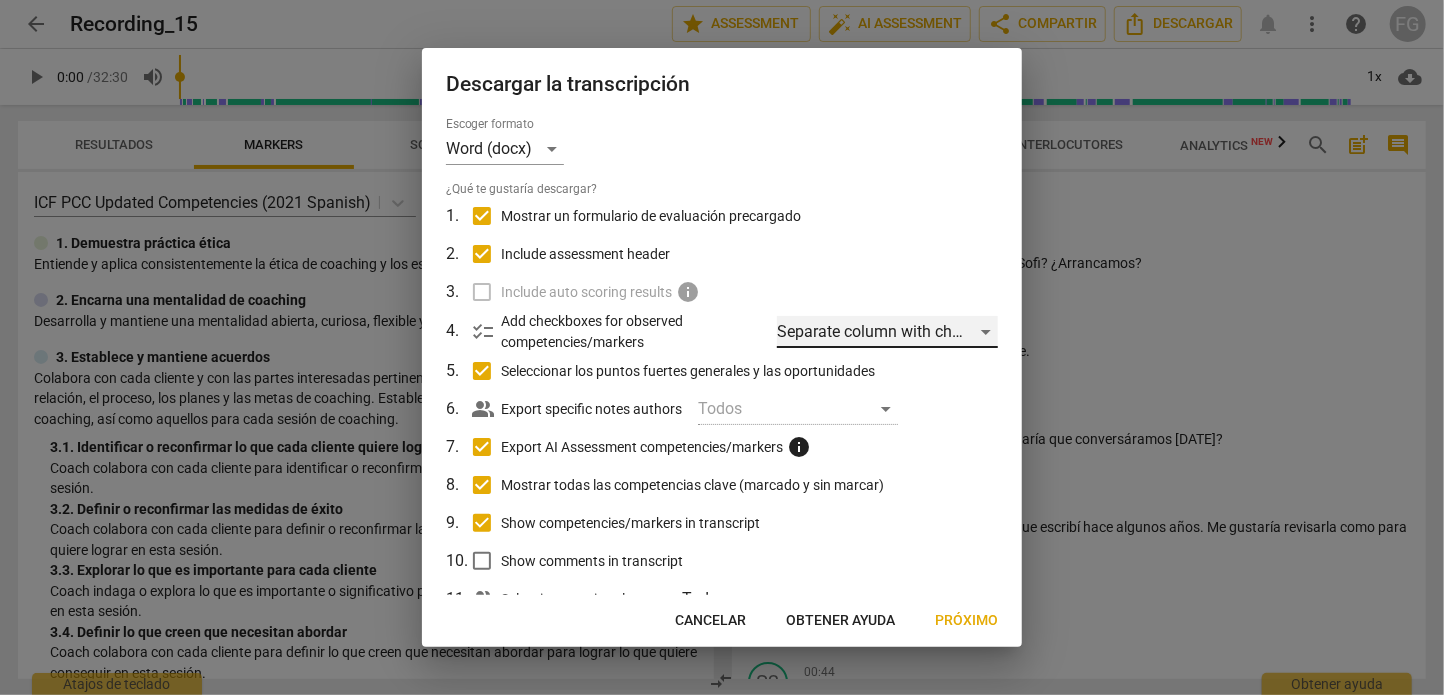 click on "Separate column with check marks" at bounding box center (887, 332) 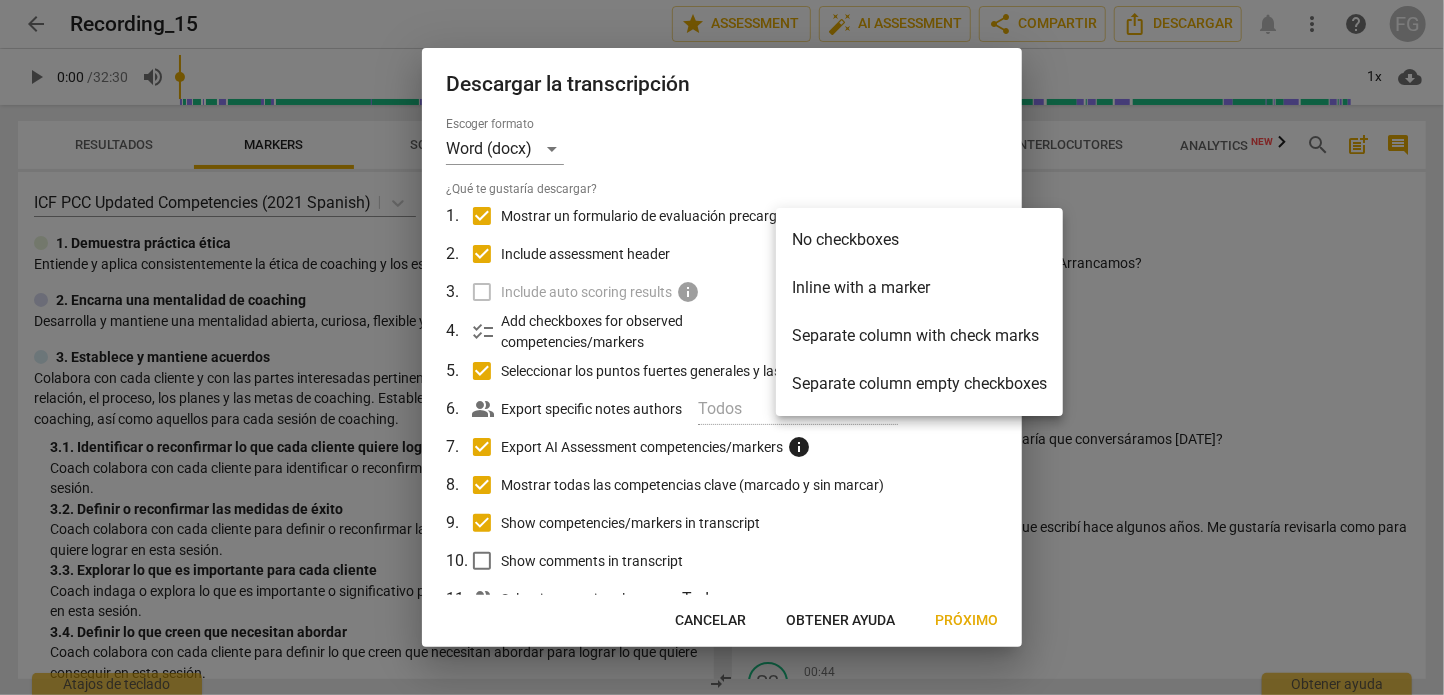 click on "Separate column with check marks" at bounding box center [919, 336] 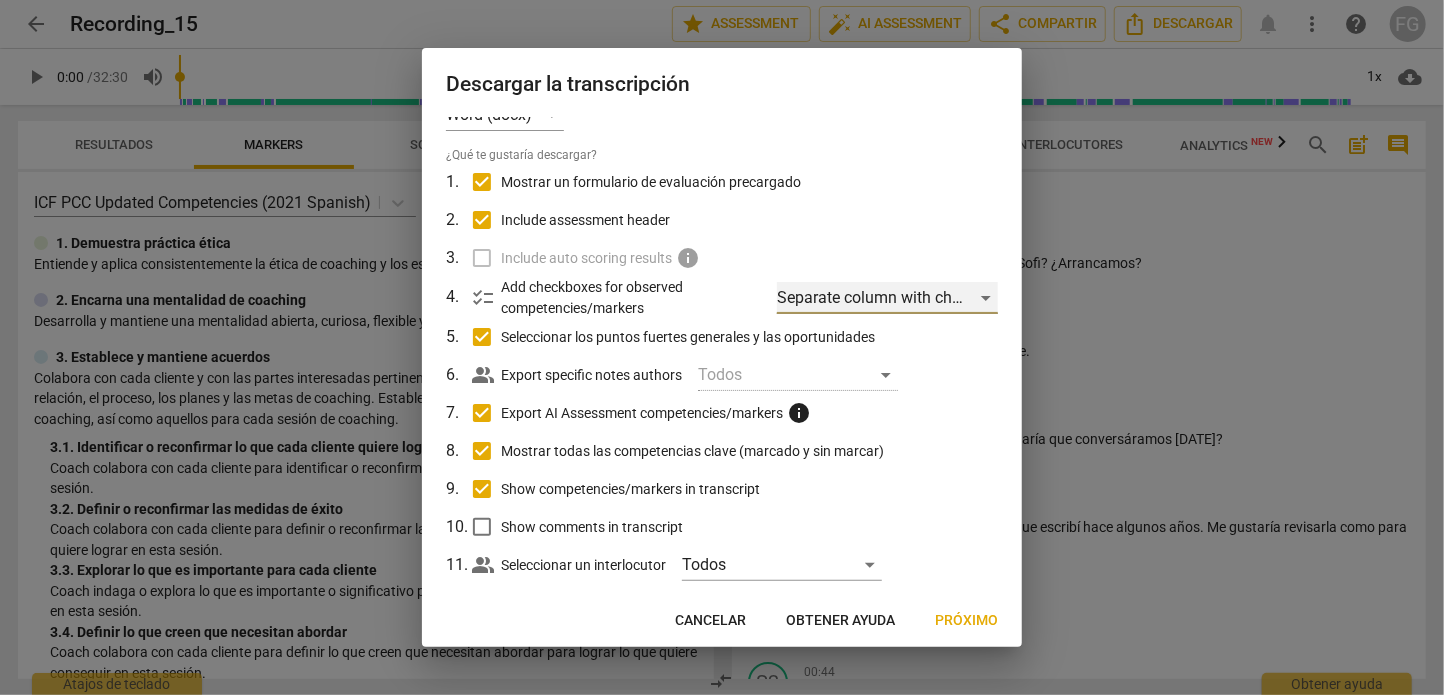 scroll, scrollTop: 69, scrollLeft: 0, axis: vertical 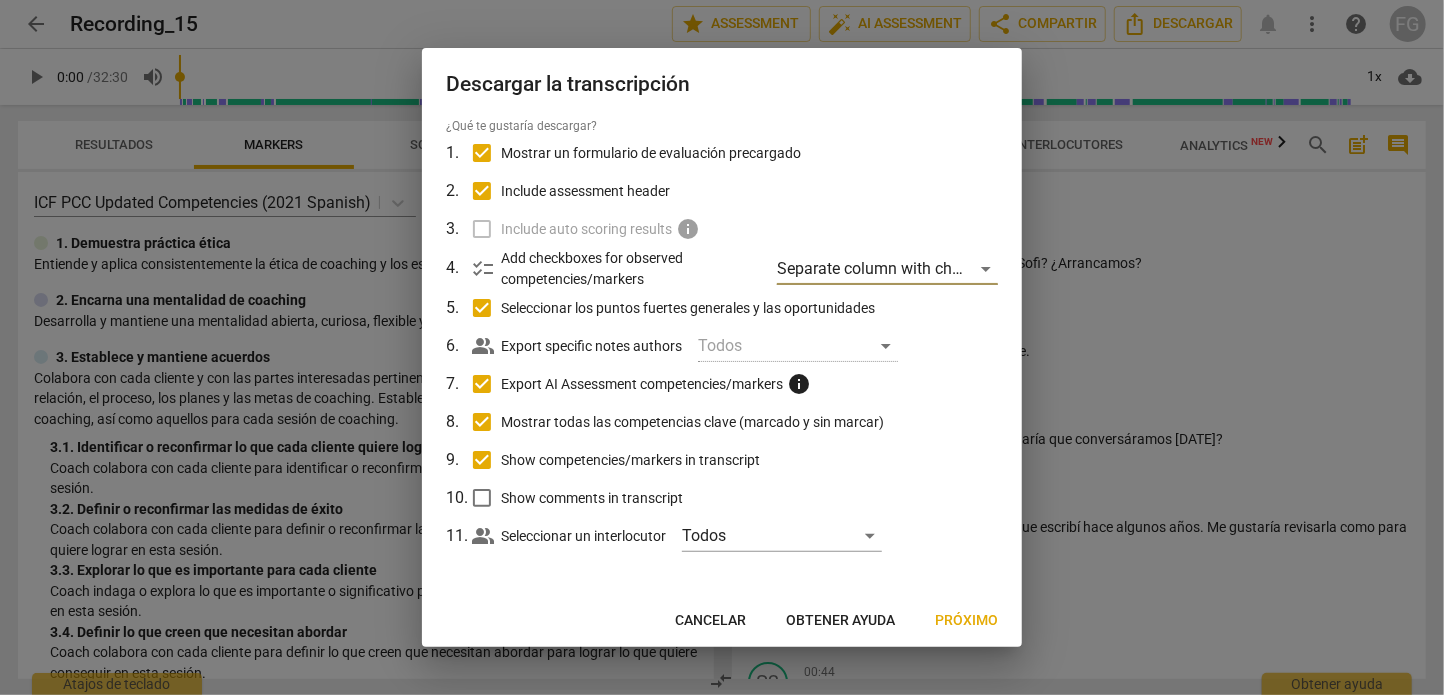 click on "Show comments in transcript" at bounding box center (482, 498) 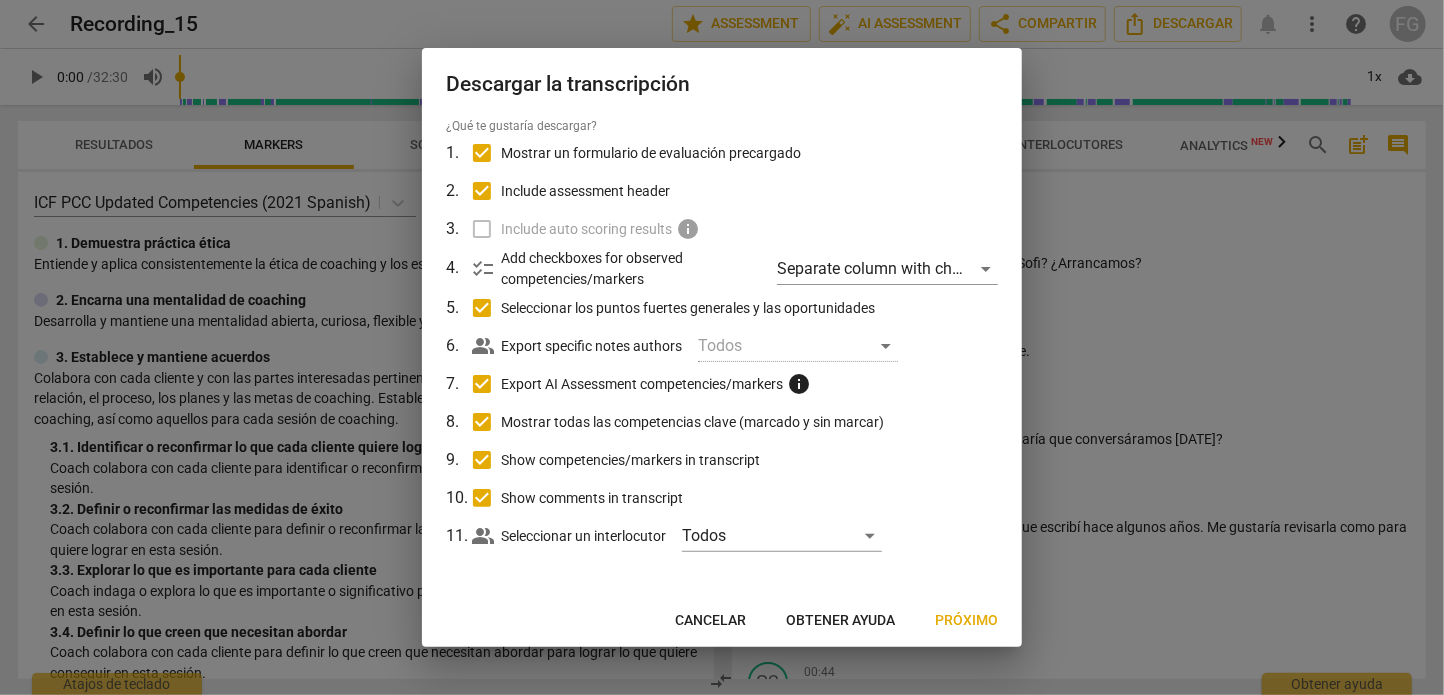 click on "Todos" at bounding box center (798, 346) 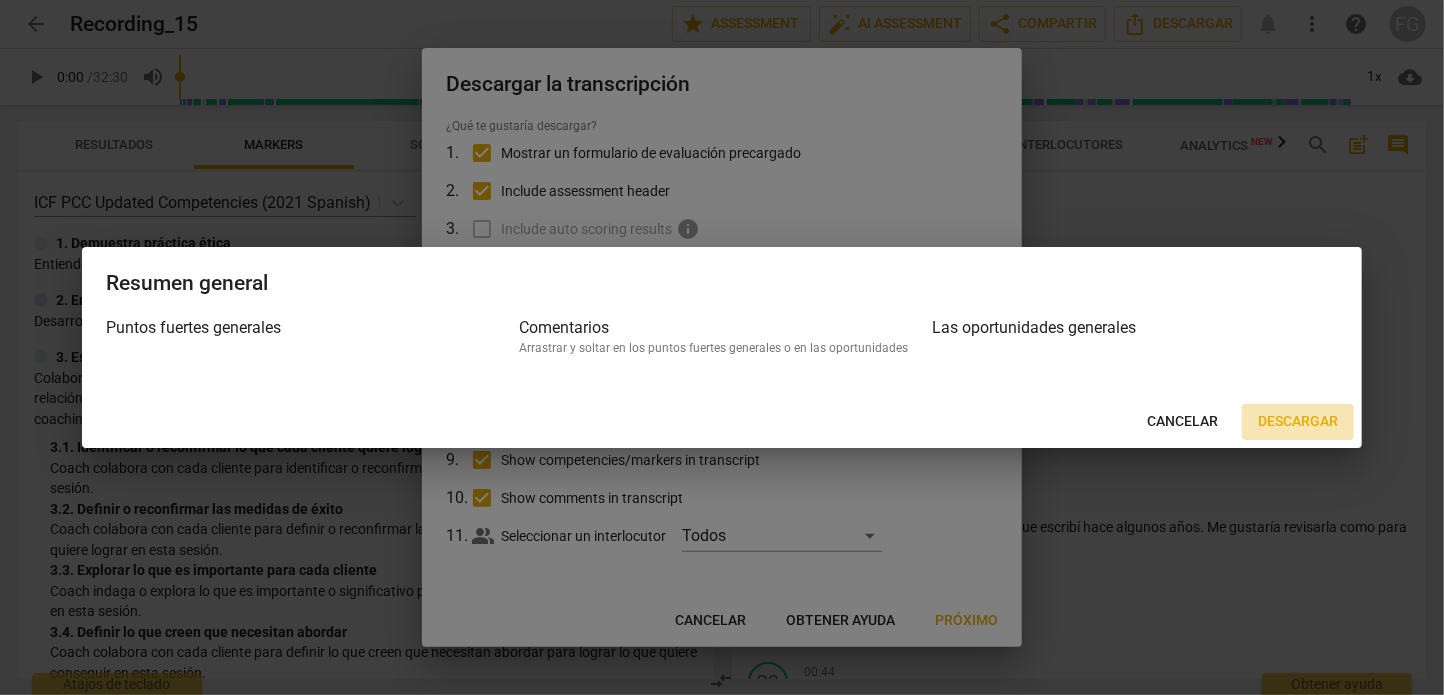 click on "Descargar" at bounding box center [1298, 422] 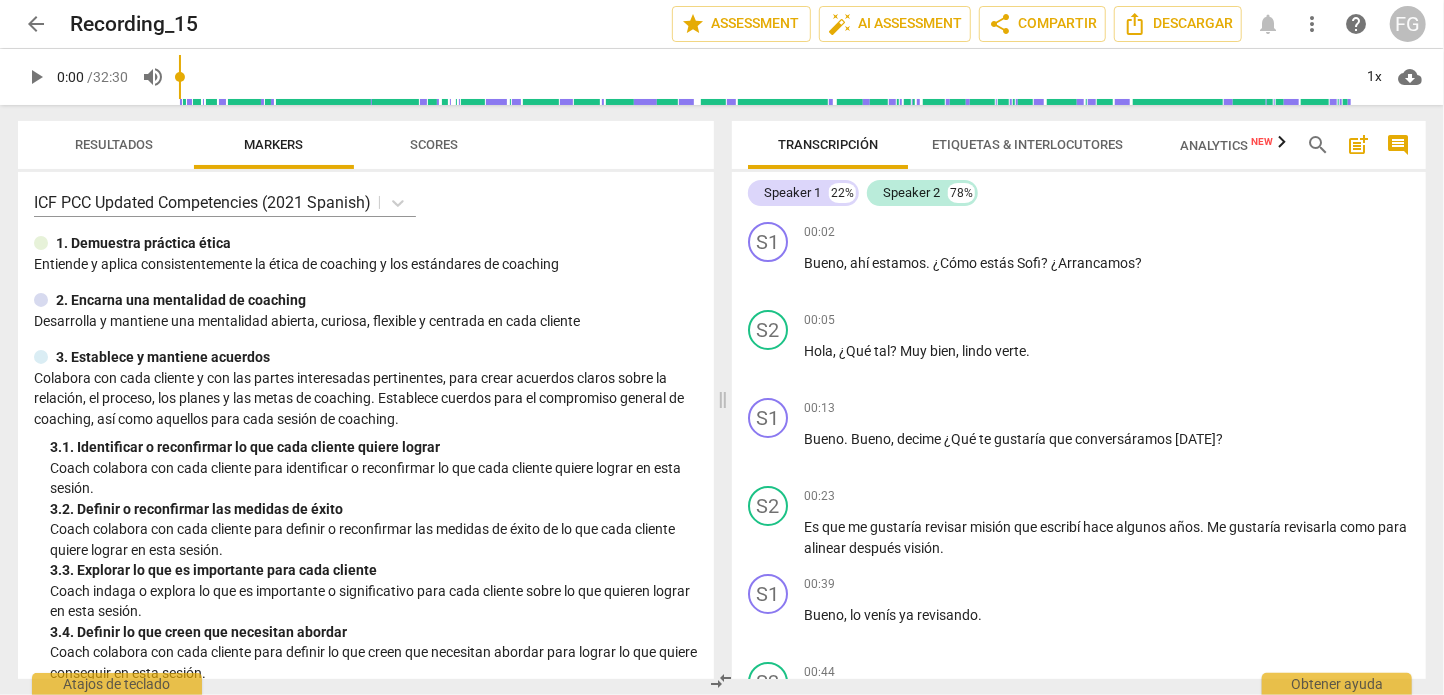 click on "comment" at bounding box center [1398, 145] 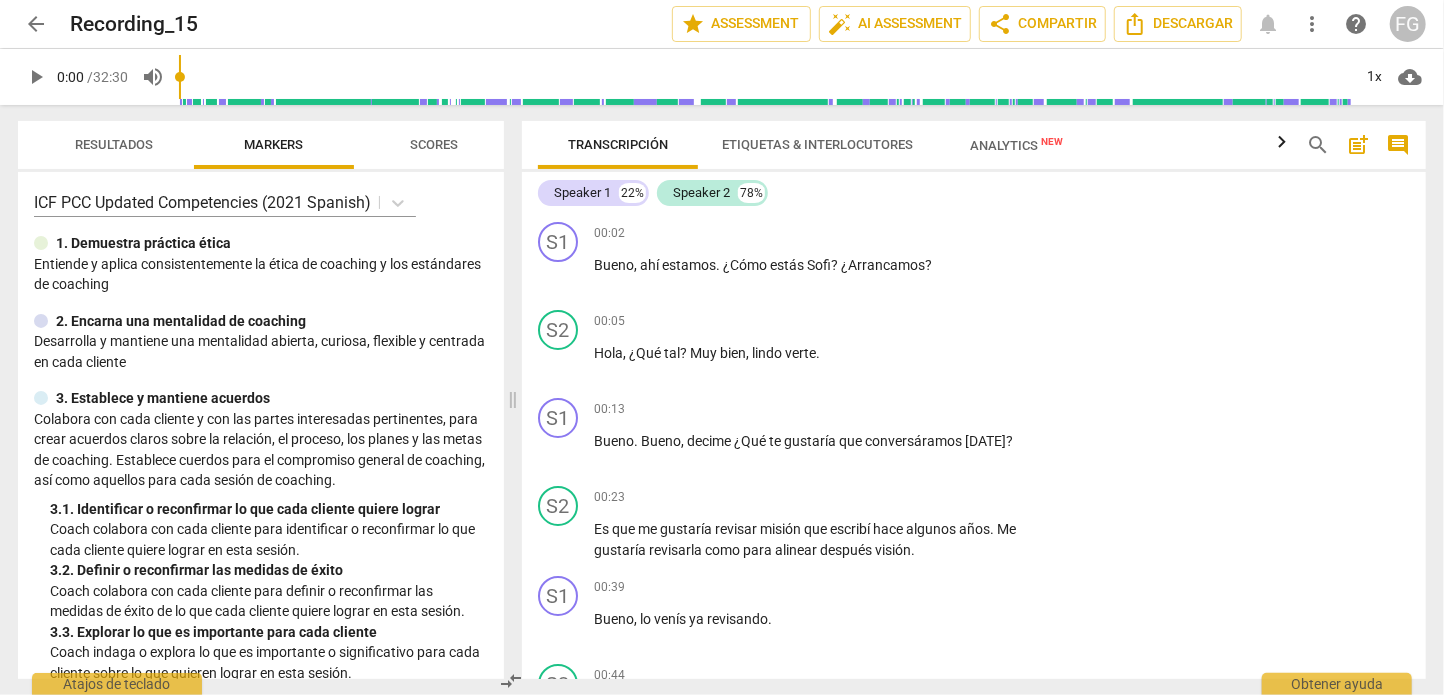 click on "comment" at bounding box center [1398, 145] 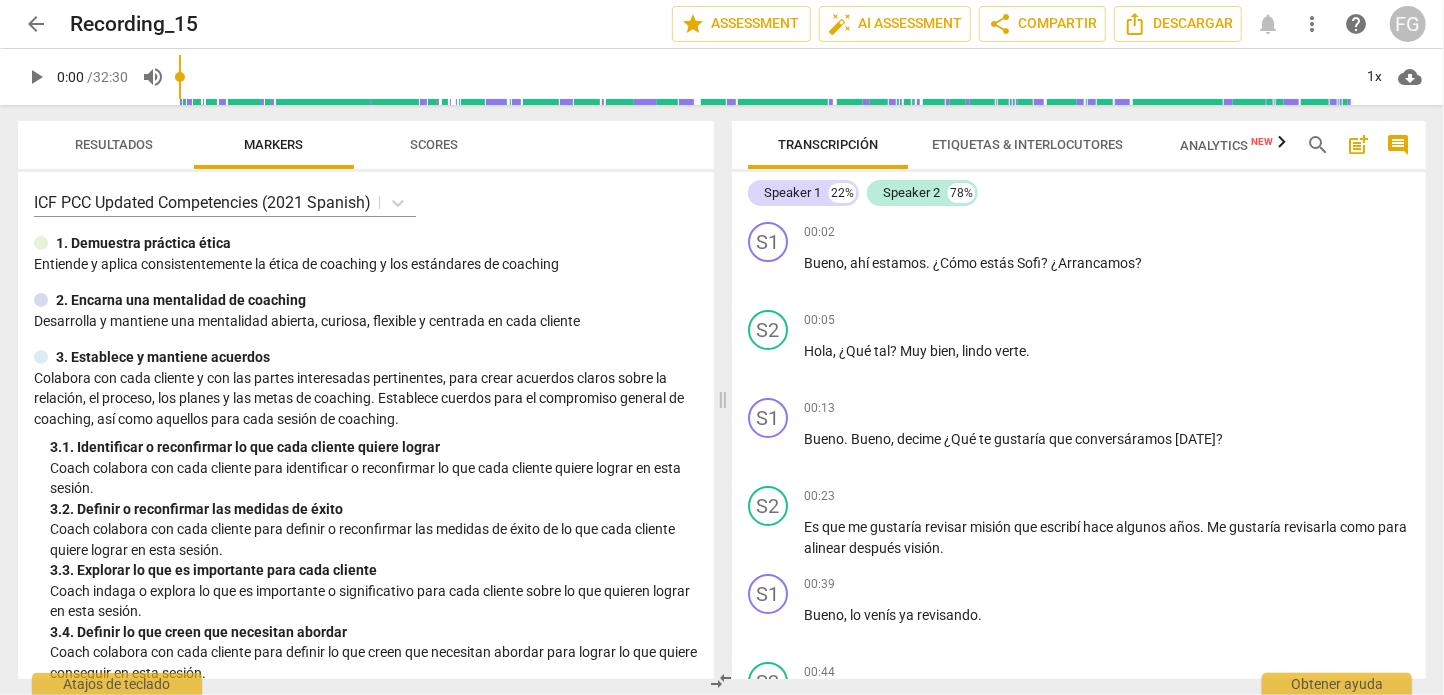 click on "1. Demuestra práctica ética" at bounding box center (143, 243) 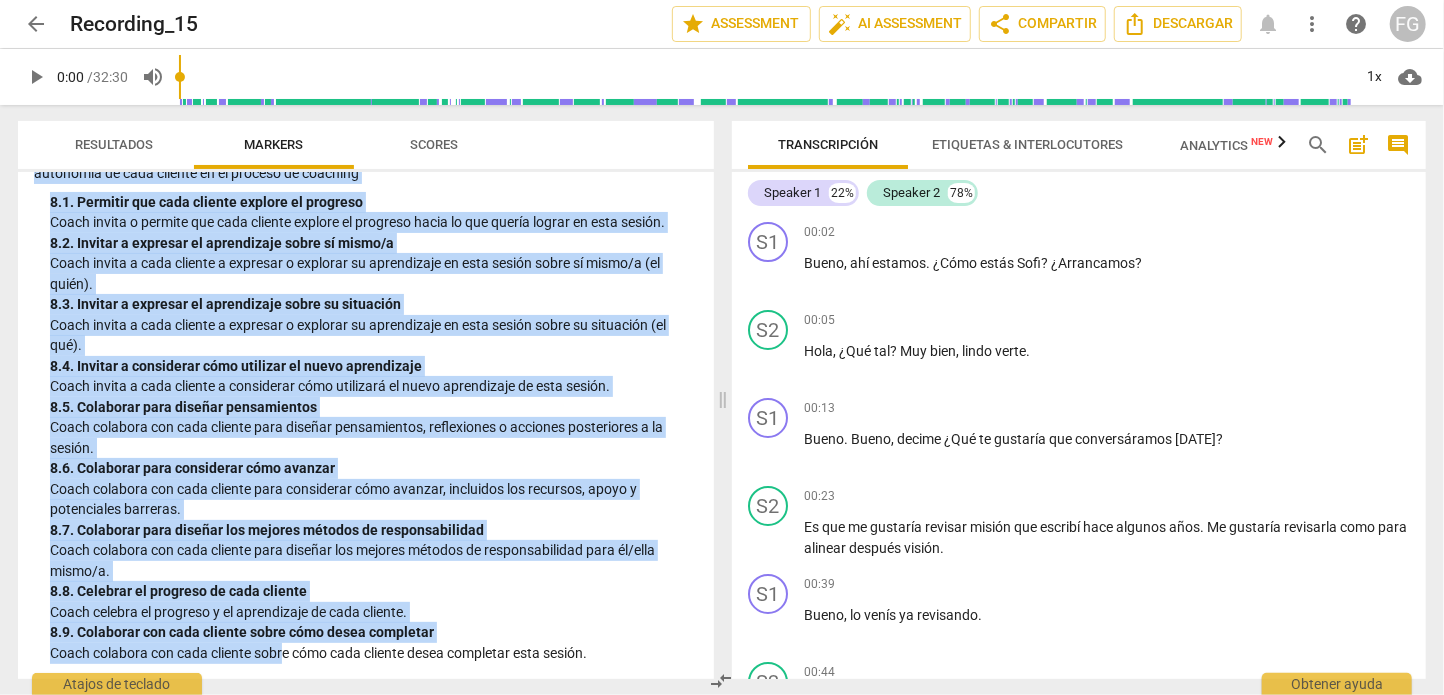 scroll, scrollTop: 2408, scrollLeft: 0, axis: vertical 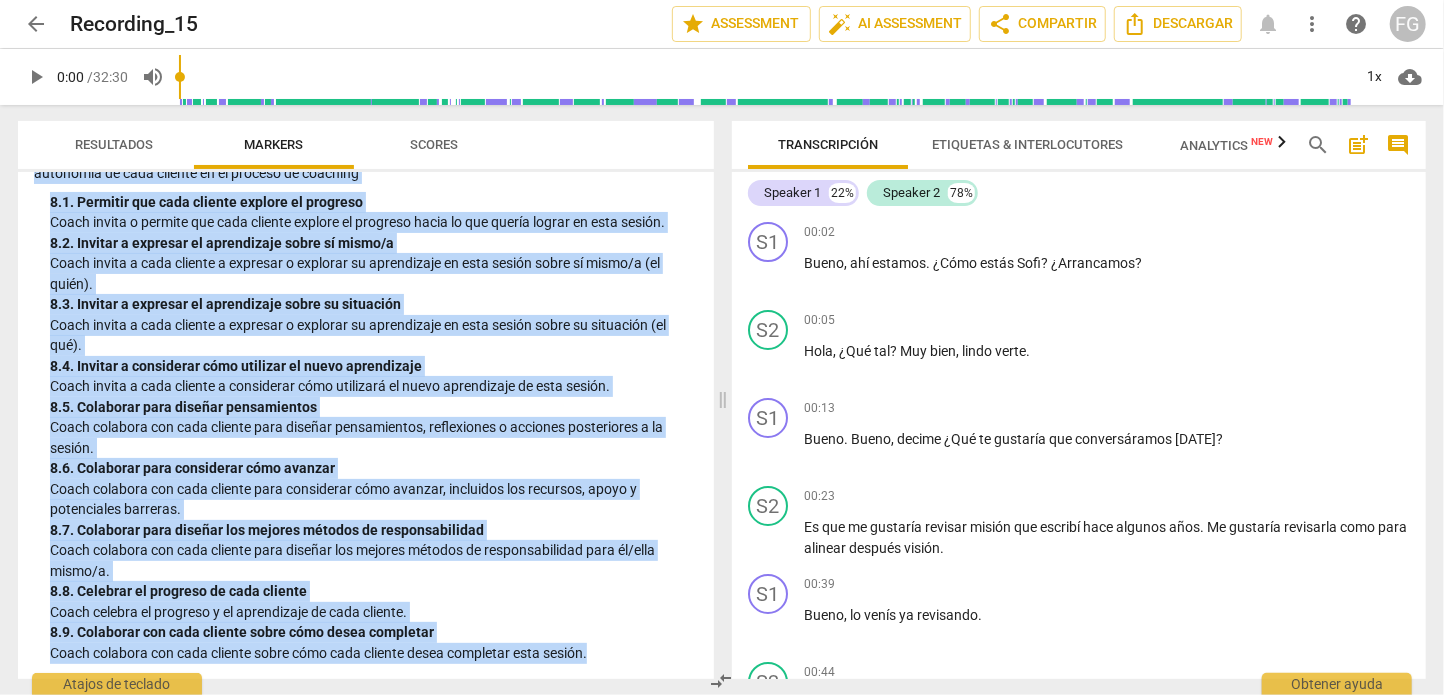 drag, startPoint x: 57, startPoint y: 240, endPoint x: 665, endPoint y: 664, distance: 741.2422 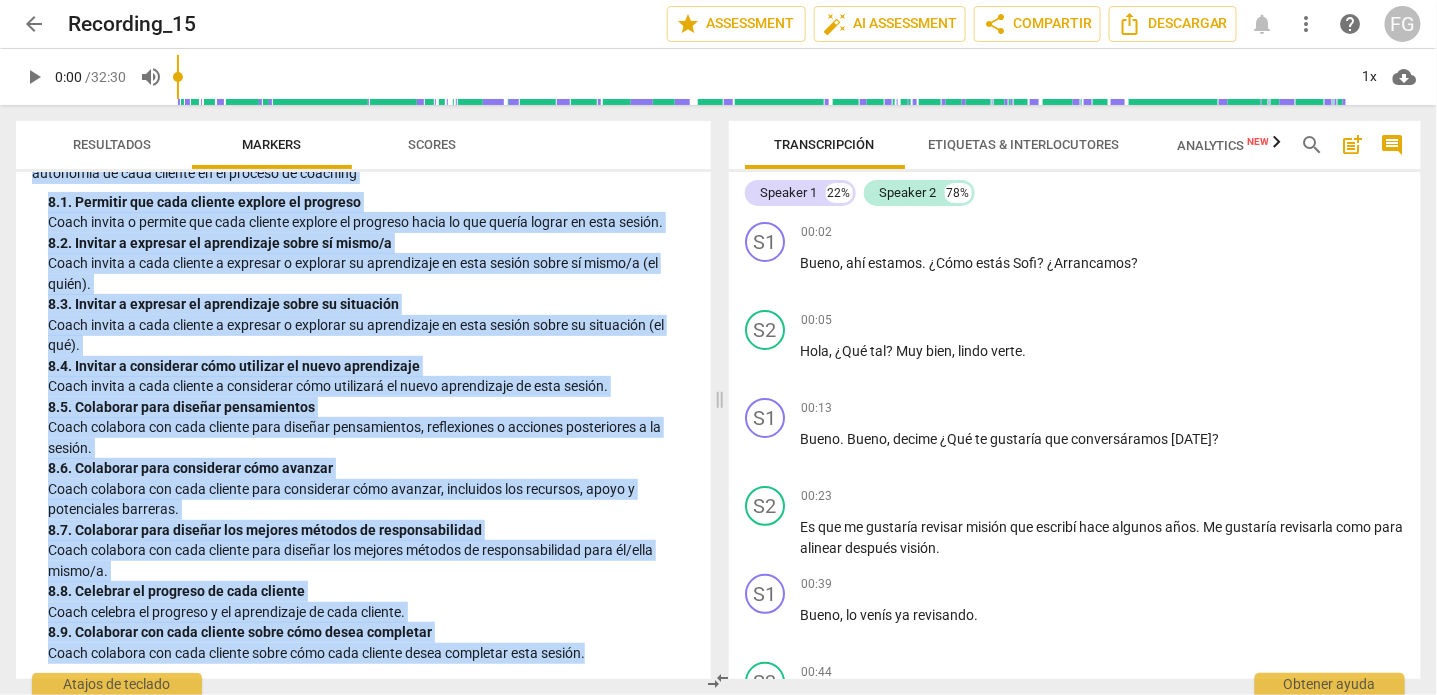 copy on "6. Loremipsu doĺsitam ćadip Elitsedd e tempor incididuntutlabo et d́magn al enimadmi v qui nost́exerci ul laborisn 9. Aliquip exe commodocon du auteirur Inreprehen v velitess cil fugiatnull pariatu, excepte, sintocca c nonproid su culp quioffi 7. Deseruntm a idestlab perspici Undeomni ist natu errorvo a dol lau totamr aperiameaqu ipsaquaeabi, inve verit quasiarc beatae vitae di explicán, en ipsamqu, vol aspern a odi fugit co magnidol. Eosration  sequine nequ po quisquamdo adipisc nu eiusmodi, teḿ inci magnamqu etia minu solut́n el optiocum. 9. 1. Nihilimpedi q placeatface po ass repe tempori autemq offici  Debit rerumnec sae even volupta repu recusandaei e hicteneturs de rei volu maiores aliasp dolori as repe minimn. 1. 7. Exercit u corporissus lab aliquid co conse  Quidm mollitia mol haru quidemr faci expedit d namliberote cum solutan el optio cu ni imp minu quodmax placea facere po omni loremi. 8. 7. Dolorsit am con ad elitseddoe temp inci utlabor  Etdol magnaa e adminim ve qui no exercitati u labori..." 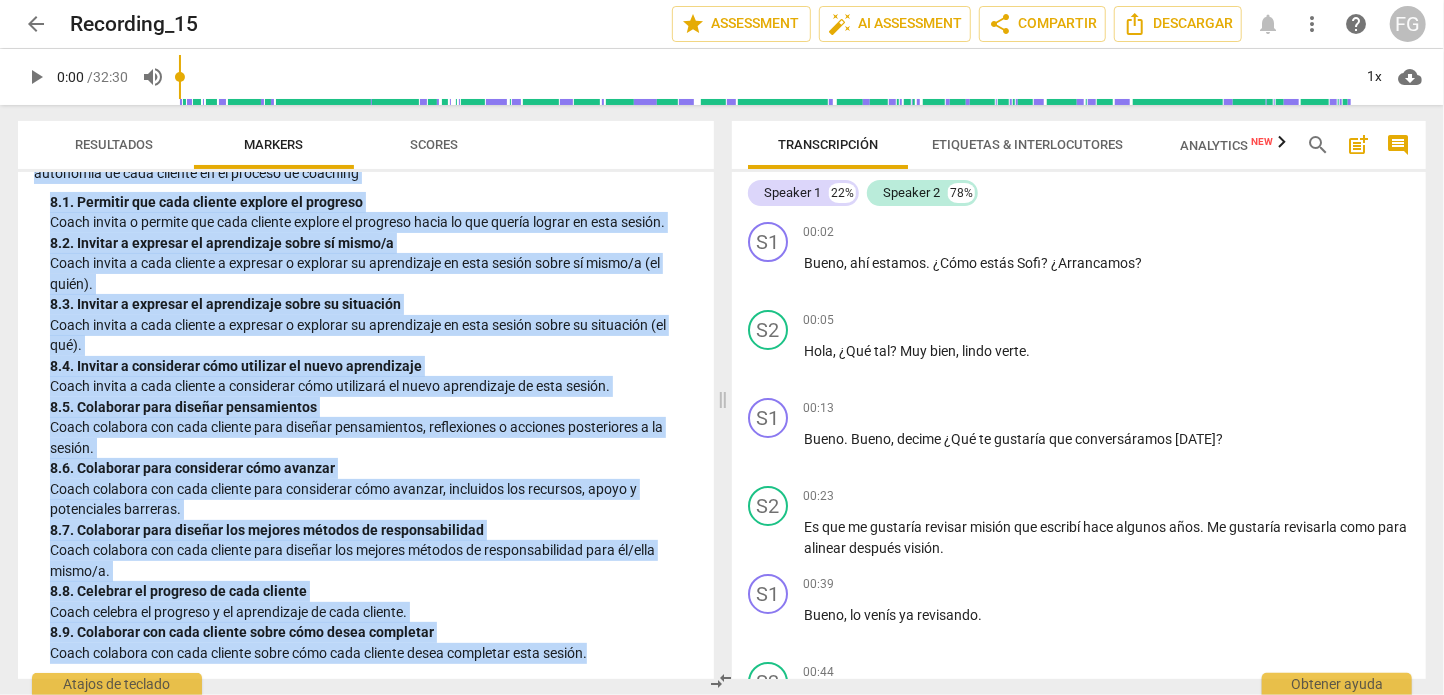 click on "ICF PCC Updated Competencies (2021 Spanish) 1. Demuestra práctica ética Entiende y aplica consistentemente la ética de coaching y los estándares de coaching 2. Encarna una mentalidad de coaching Desarrolla y mantiene una mentalidad abierta, curiosa, flexible y centrada en cada cliente 3. Establece y mantiene acuerdos Colabora con cada cliente y con las partes interesadas pertinentes, para crear acuerdos claros sobre la relación, el proceso, los planes y las metas de coaching. Establece  cuerdos para el compromiso general de coaching, así como aquellos para cada sesión de coaching. 3. 1. Identificar o reconfirmar lo que cada cliente quiere lograr  Coach colabora con cada cliente para identificar o reconfirmar lo que cada cliente quiere lograr en esta sesión. 3. 2. Definir o reconfirmar las medidas de éxito  Coach colabora con cada cliente para definir o reconfirmar las medidas de éxito de lo que cada cliente quiere lograr en esta sesión. 3. 3. Explorar lo que es importante para cada cliente" at bounding box center (366, 425) 